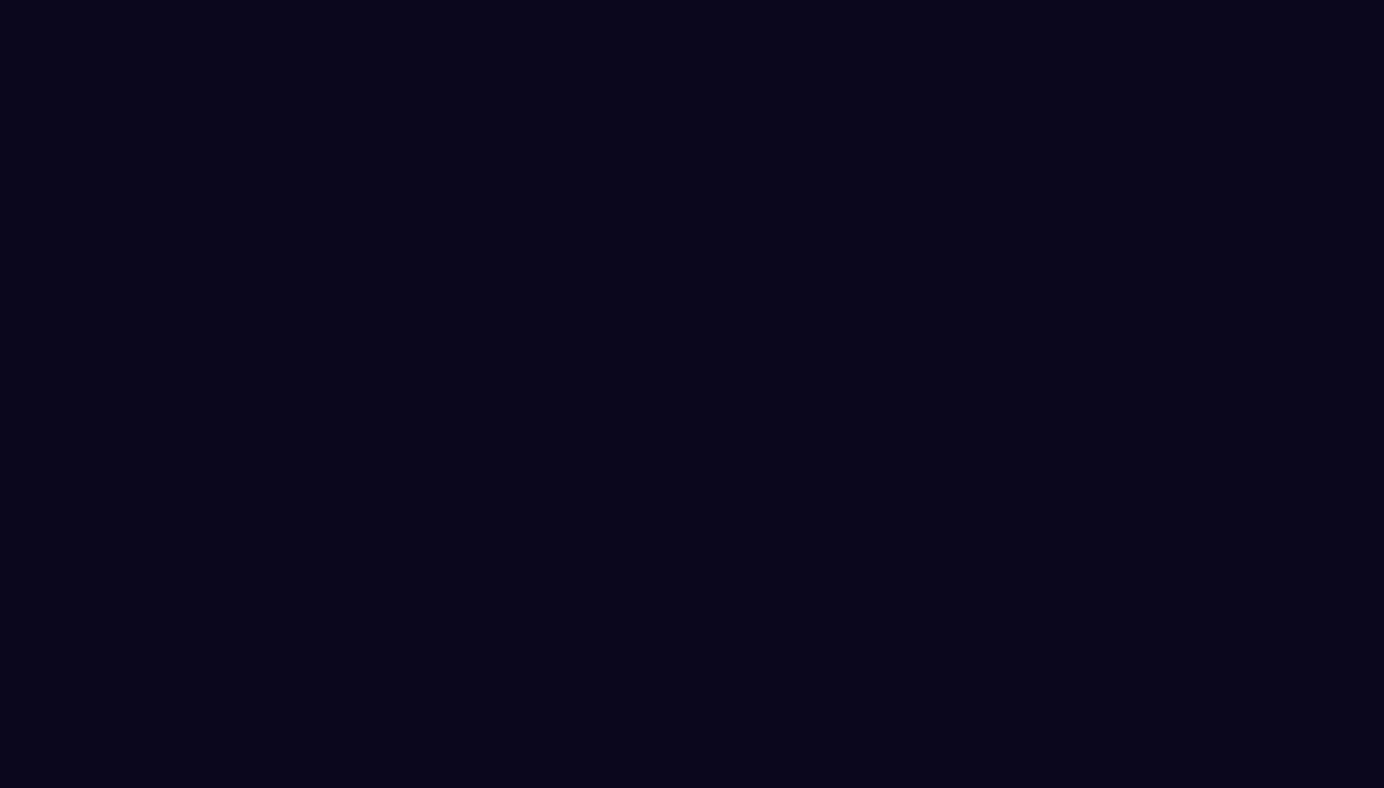 scroll, scrollTop: 0, scrollLeft: 0, axis: both 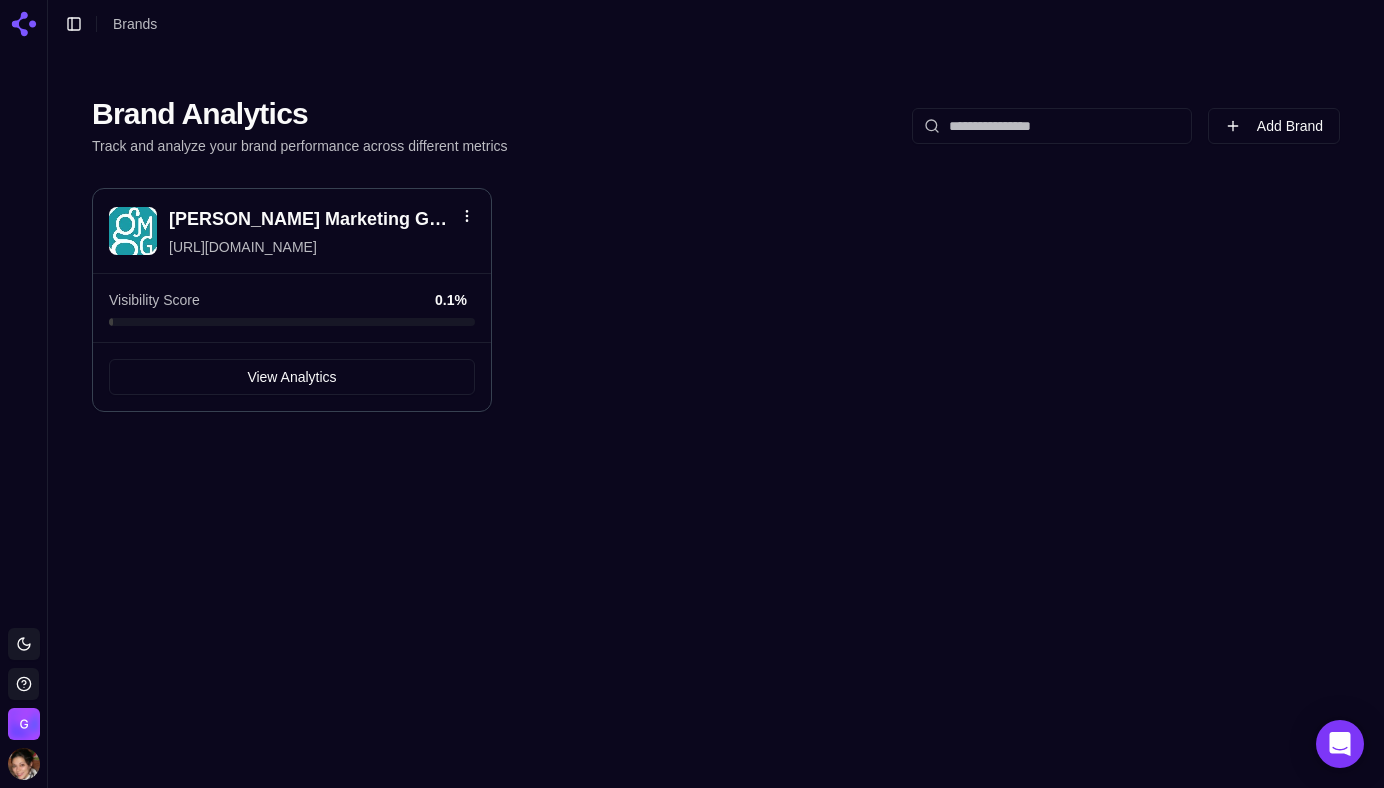 click on "[PERSON_NAME] Marketing Group" at bounding box center (310, 219) 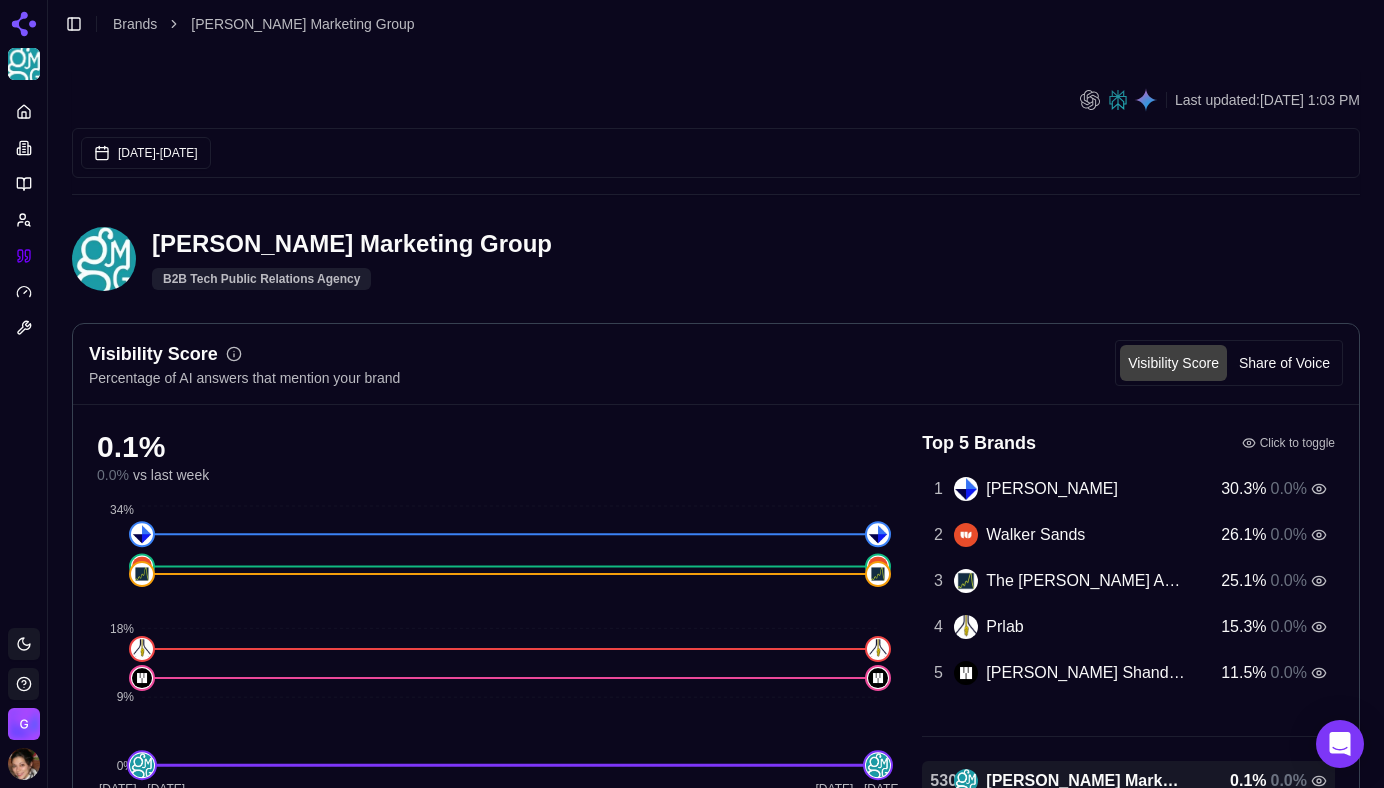 click 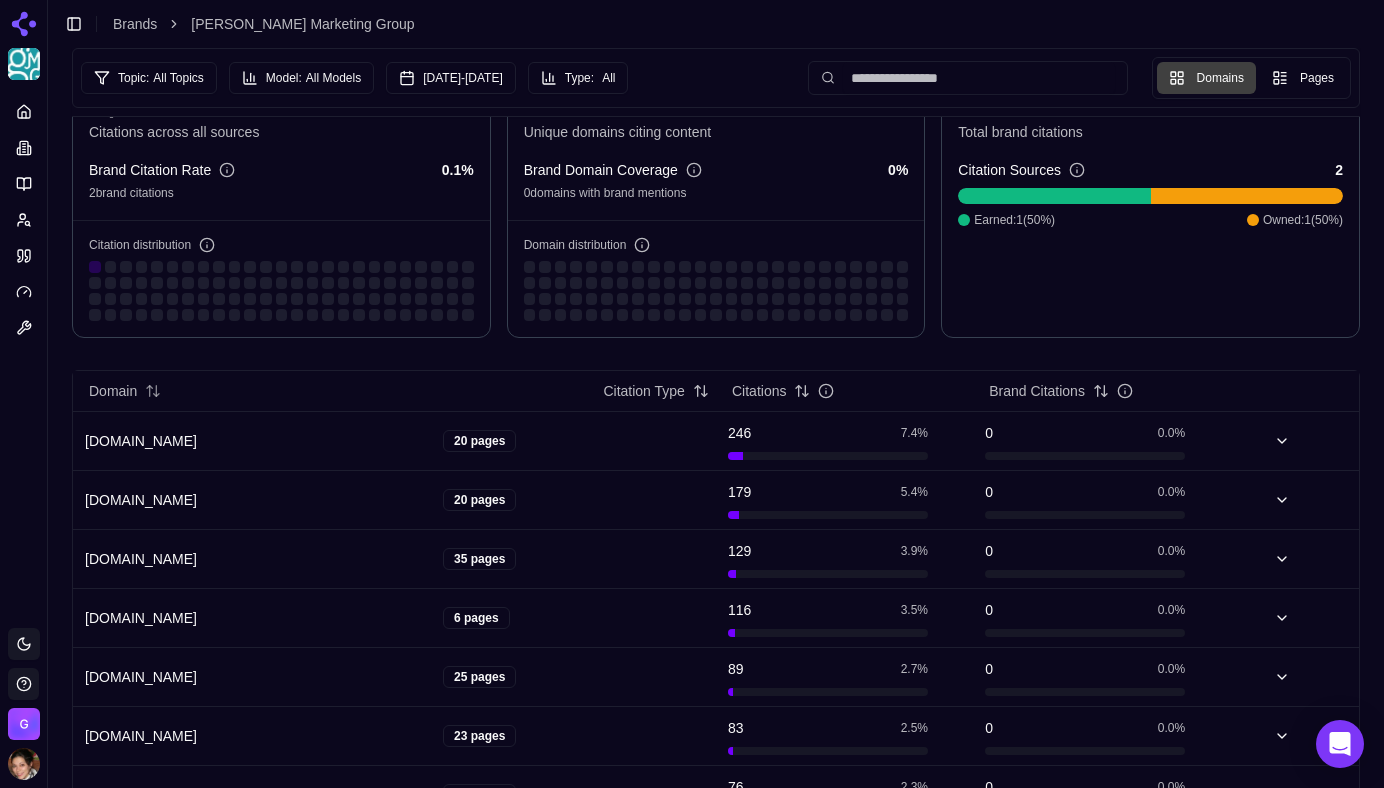 scroll, scrollTop: 164, scrollLeft: 0, axis: vertical 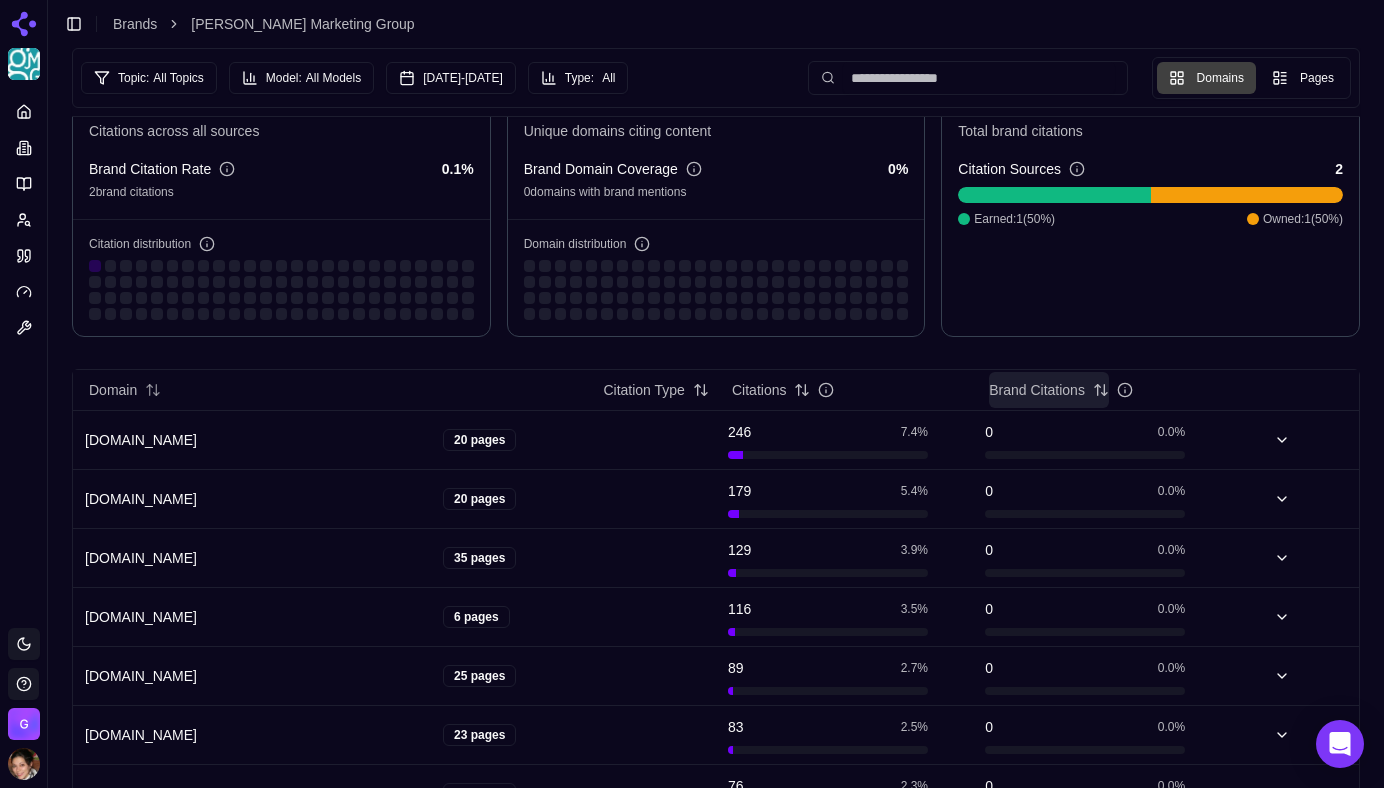 click on "Brand Citations" at bounding box center (1049, 390) 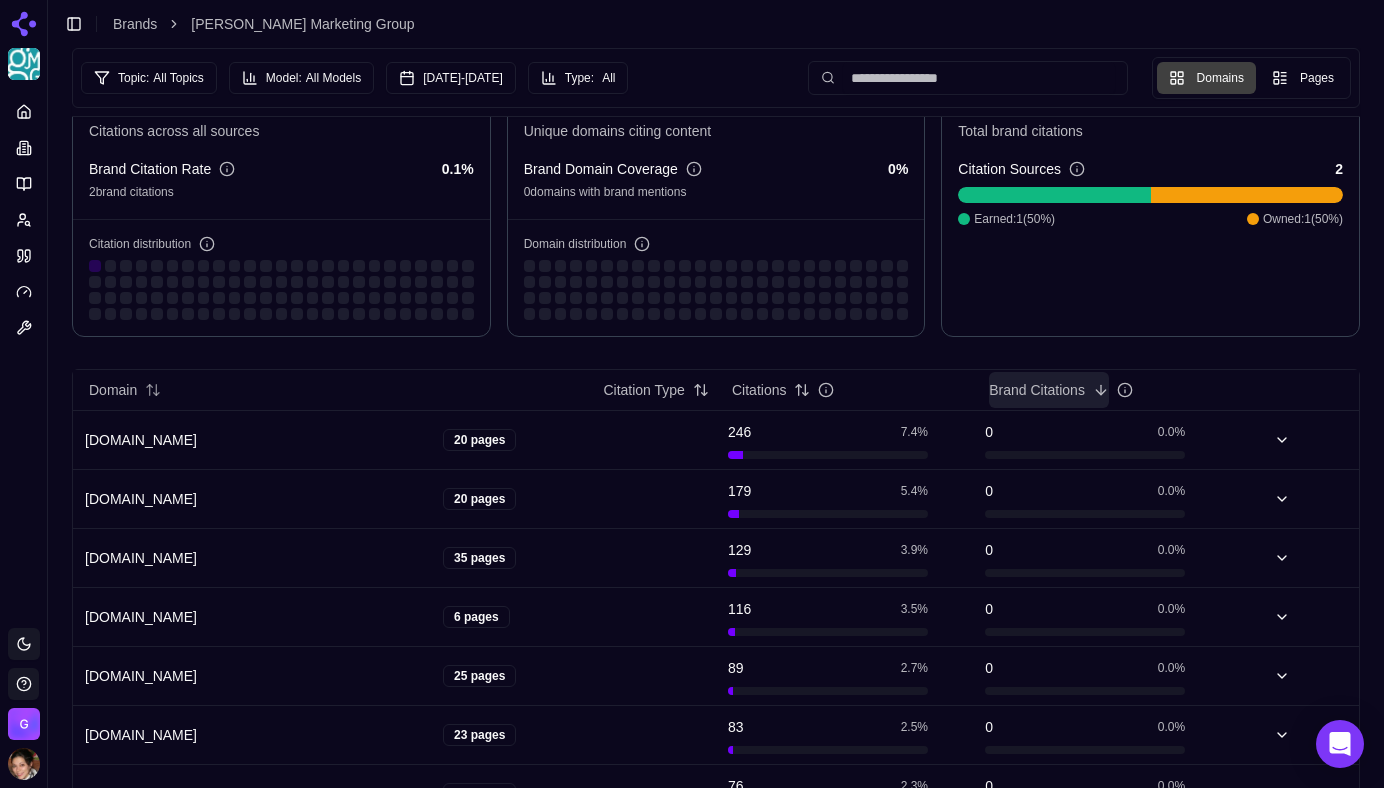 click on "Brand Citations" at bounding box center [1049, 390] 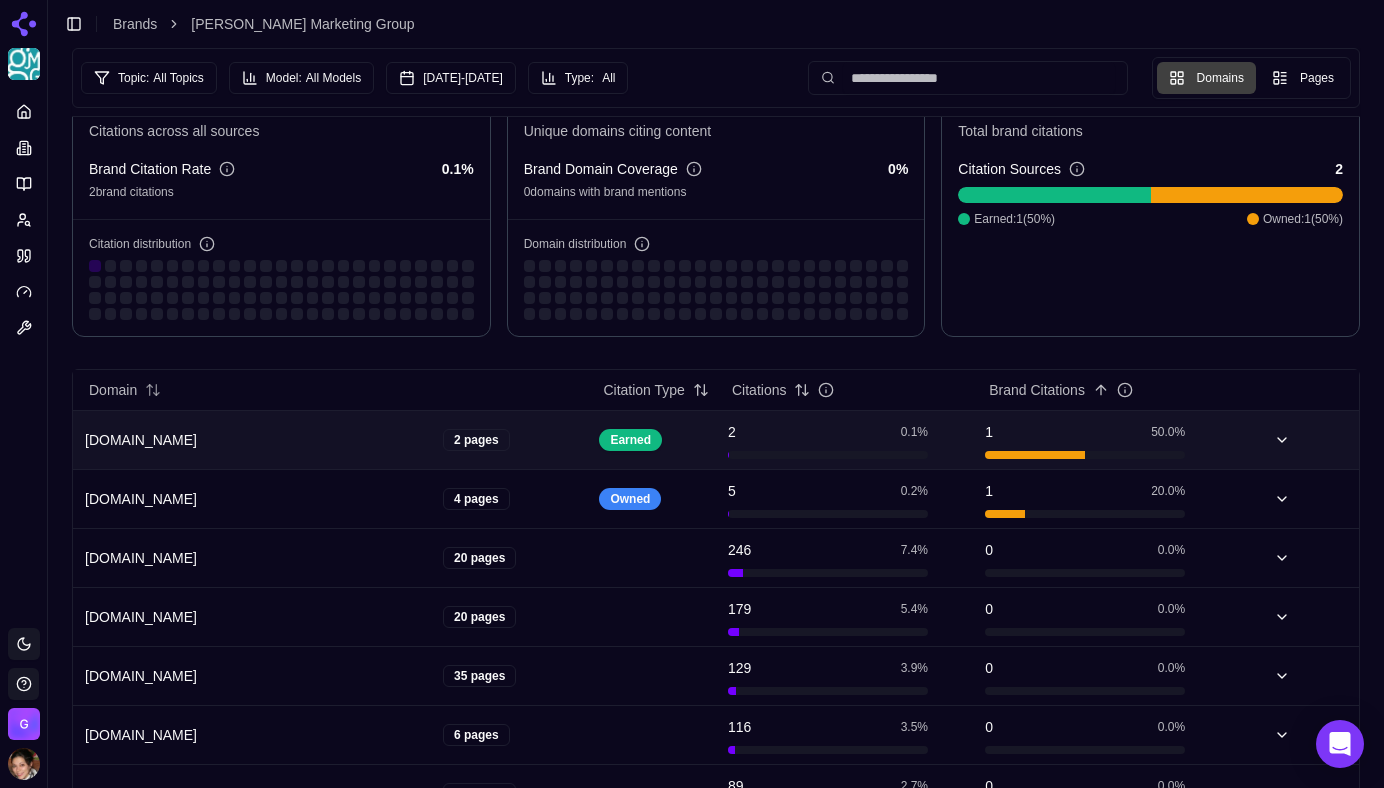 click on "[DOMAIN_NAME]" at bounding box center [260, 440] 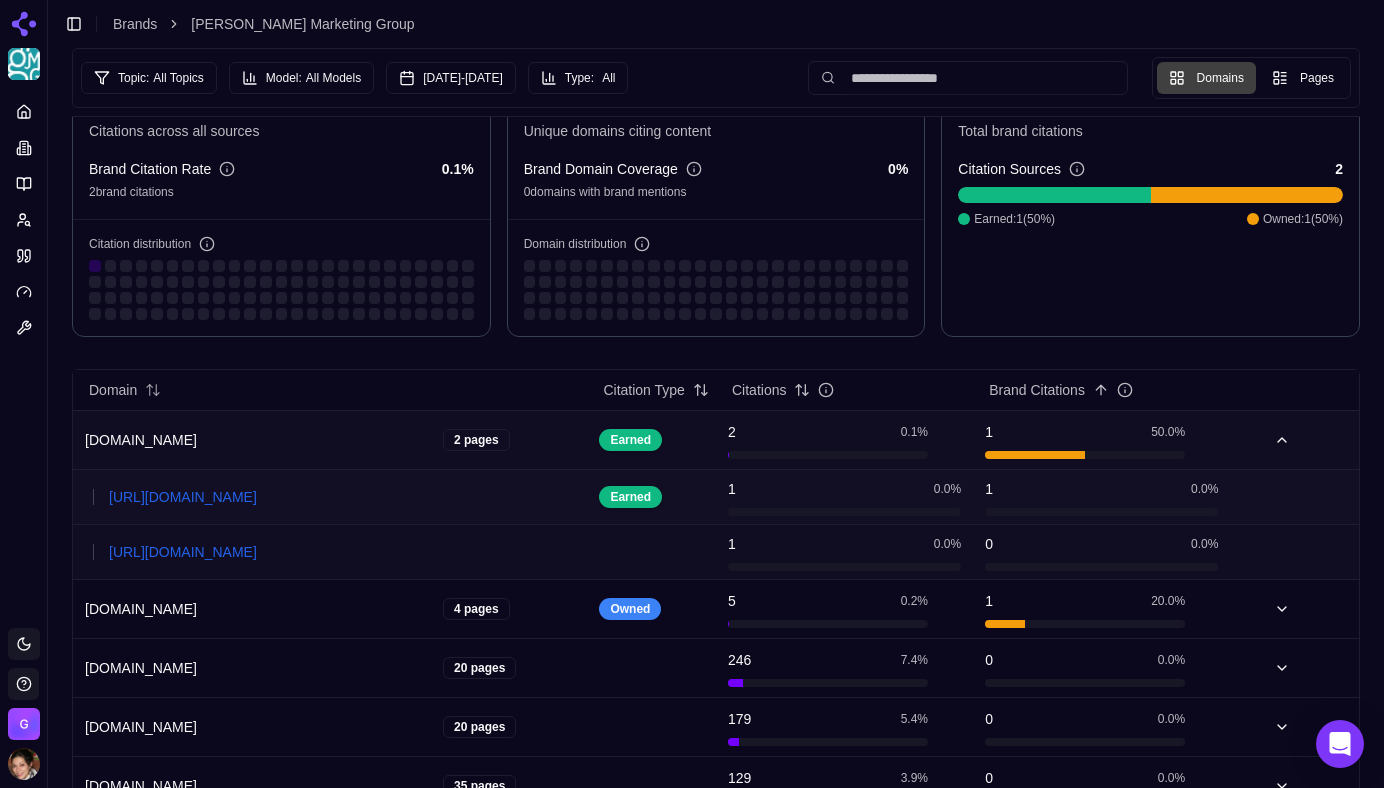 click on "Earned" at bounding box center [651, 497] 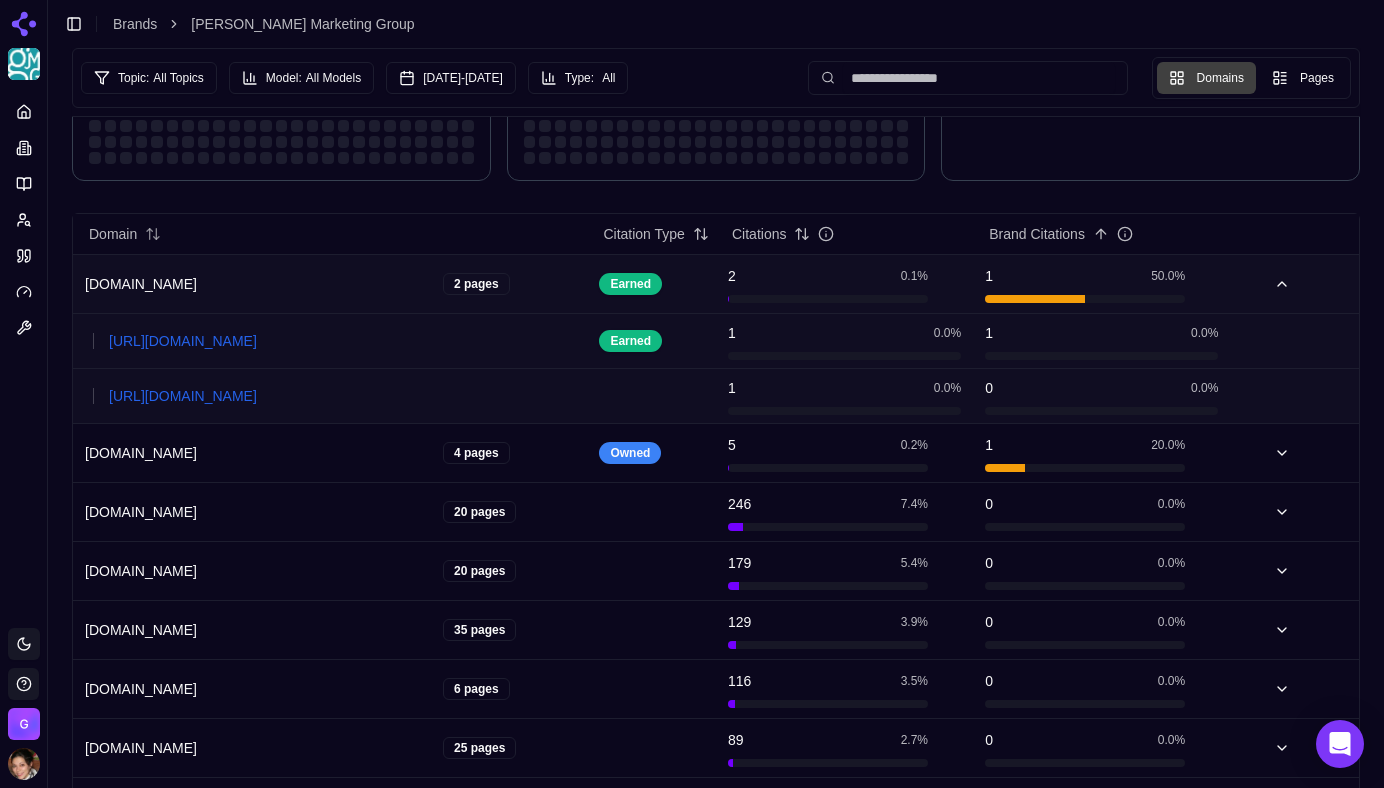 scroll, scrollTop: 331, scrollLeft: 0, axis: vertical 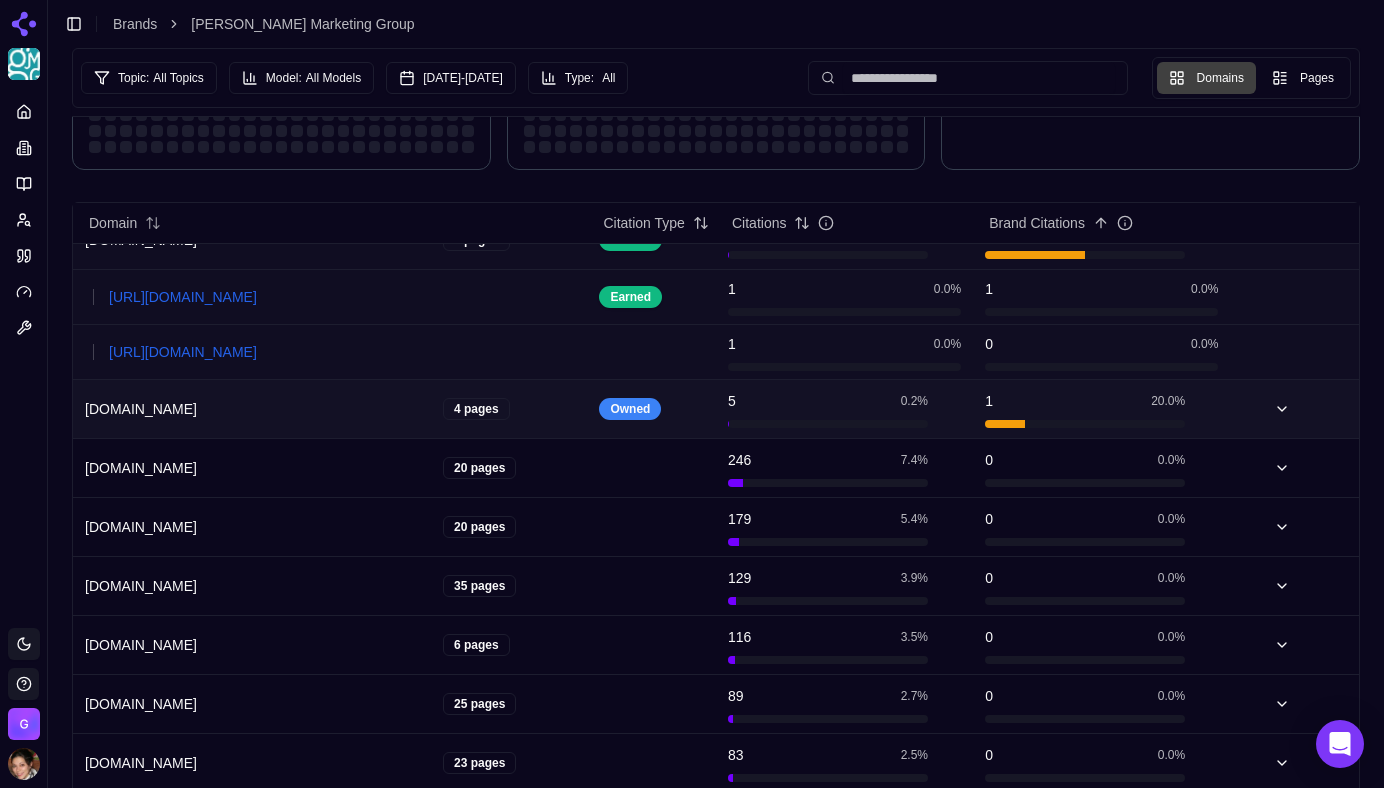 click on "4   pages" at bounding box center (476, 409) 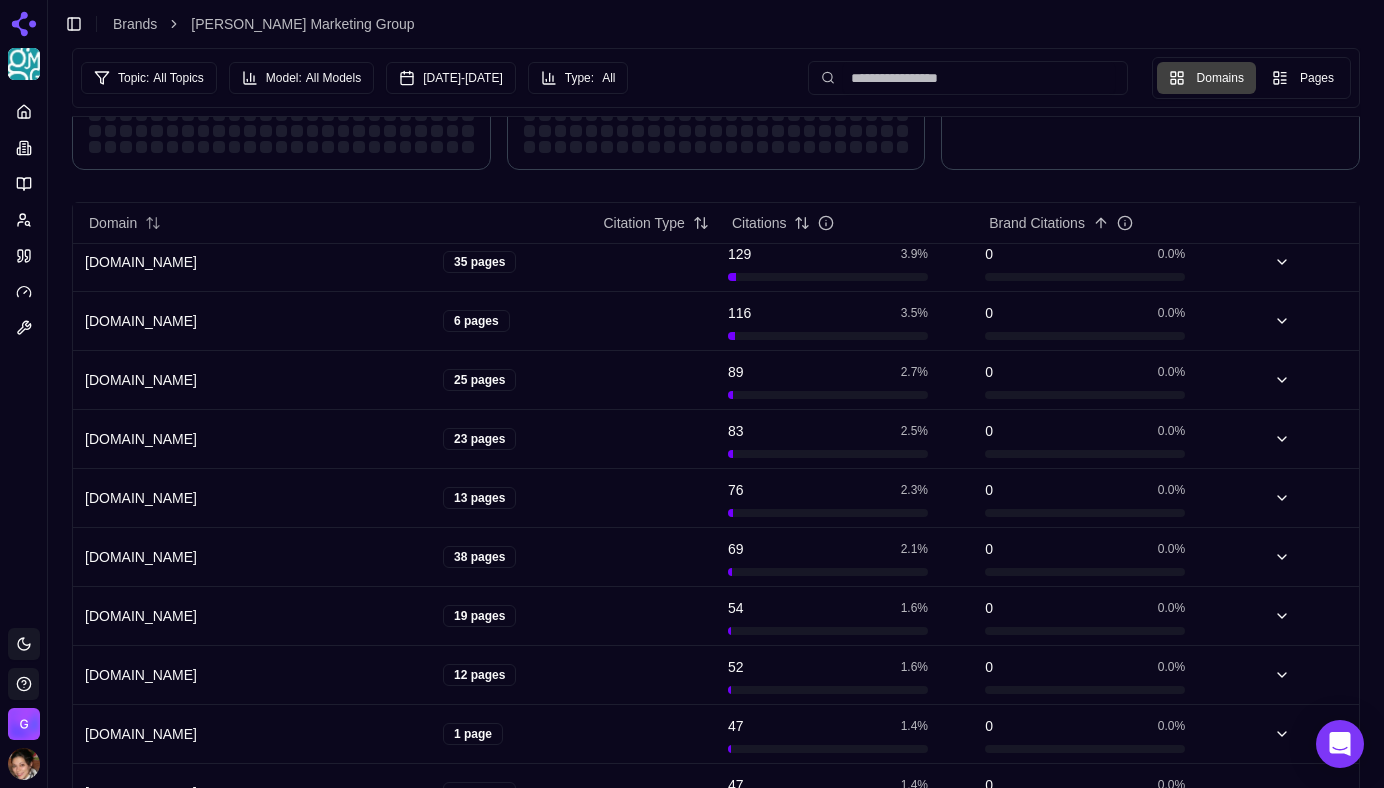 scroll, scrollTop: 0, scrollLeft: 0, axis: both 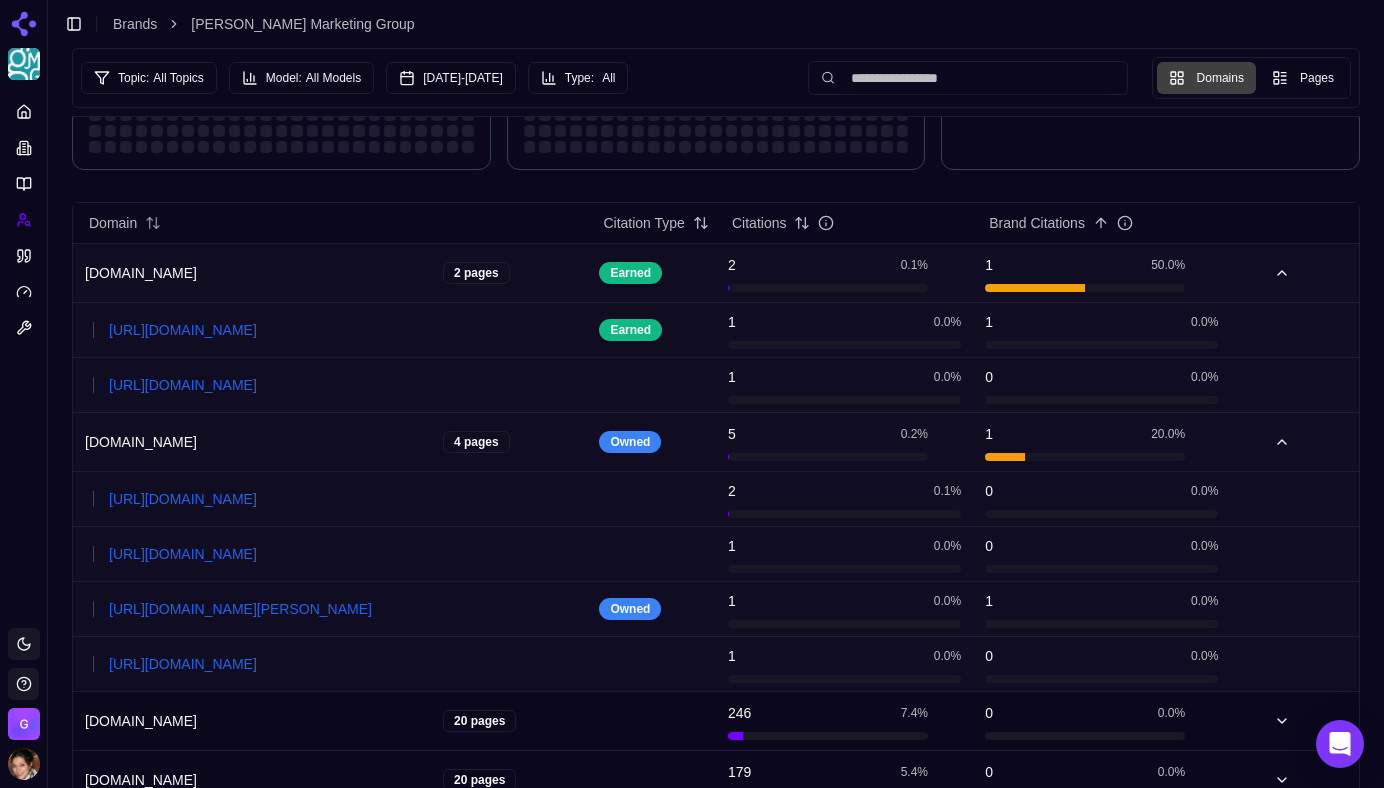click 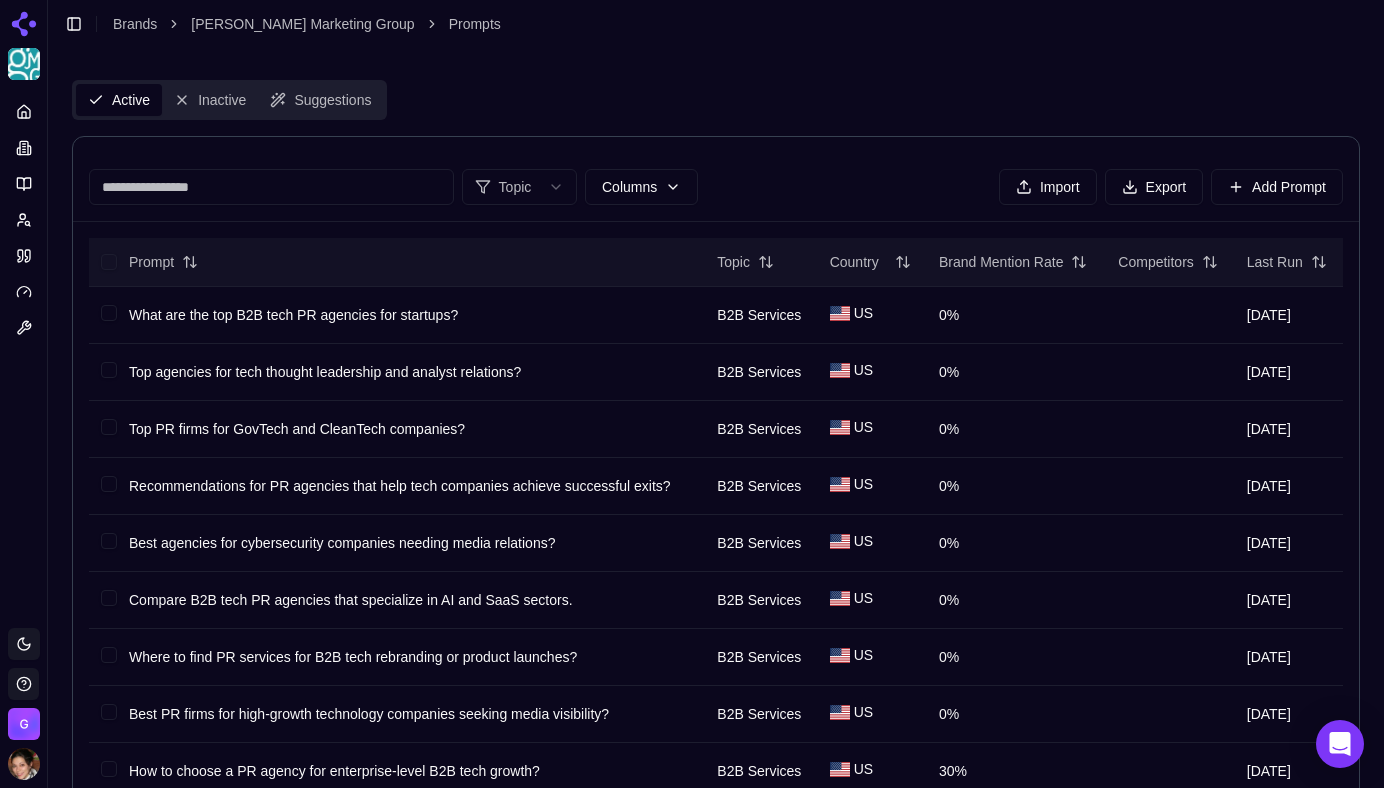 click on "Brand Mention Rate" at bounding box center (1013, 262) 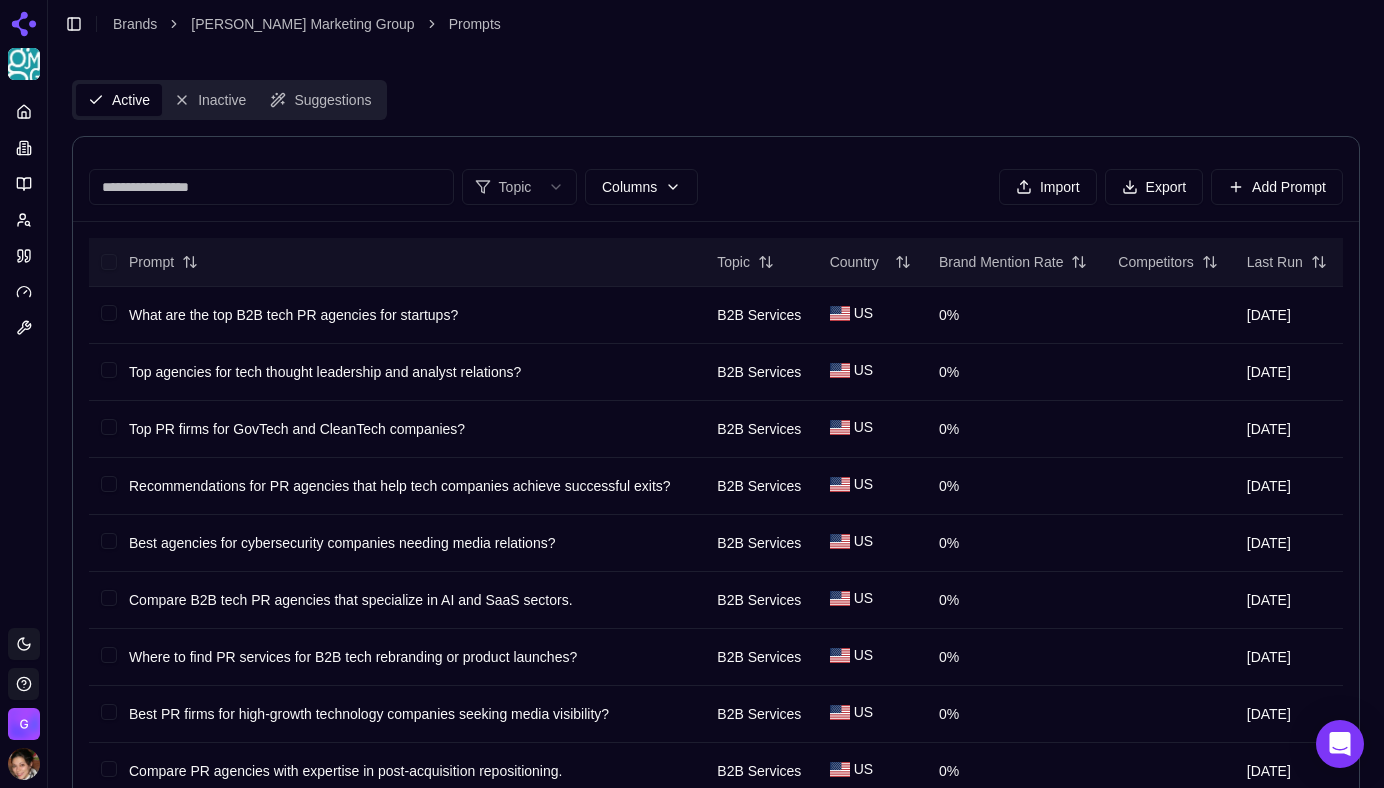 click on "Brand Mention Rate" at bounding box center [1013, 262] 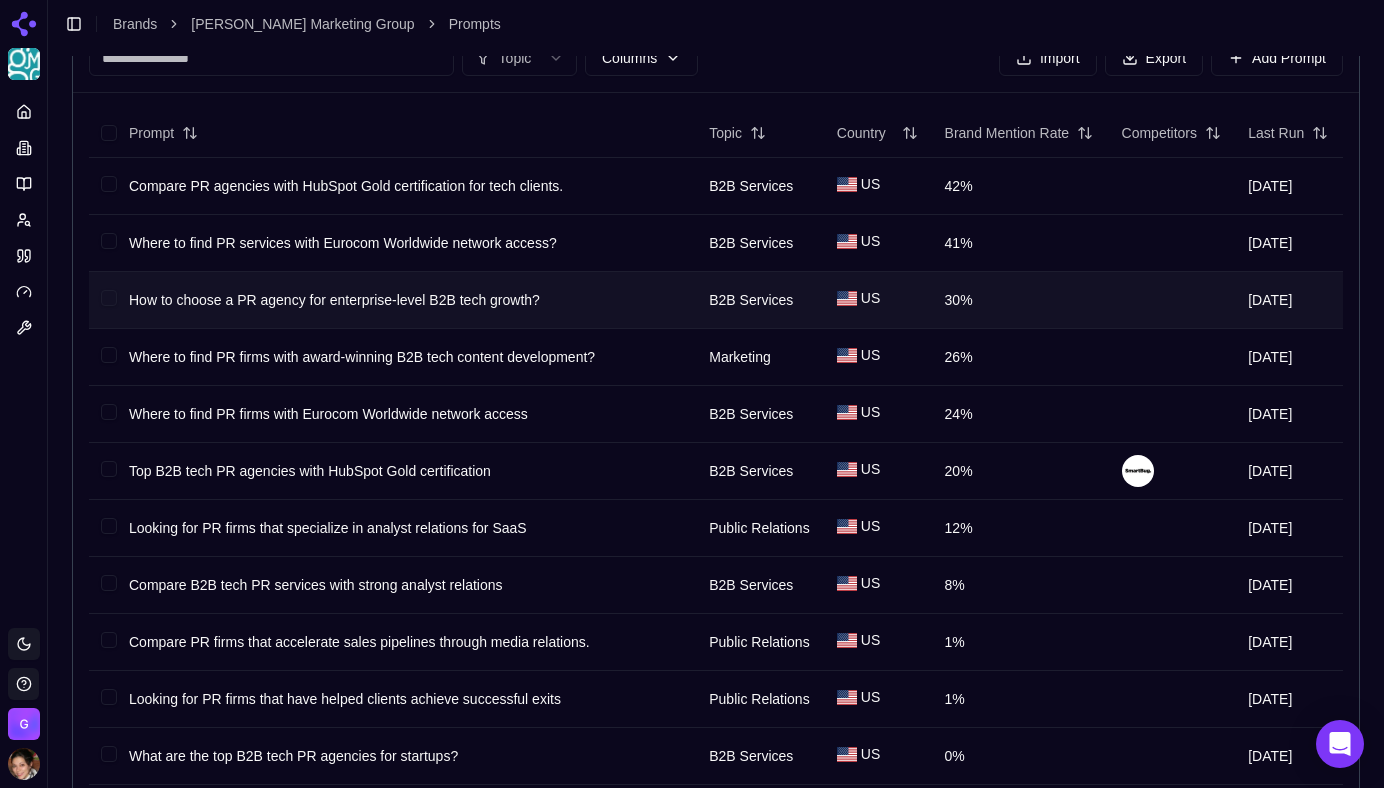 scroll, scrollTop: 130, scrollLeft: 0, axis: vertical 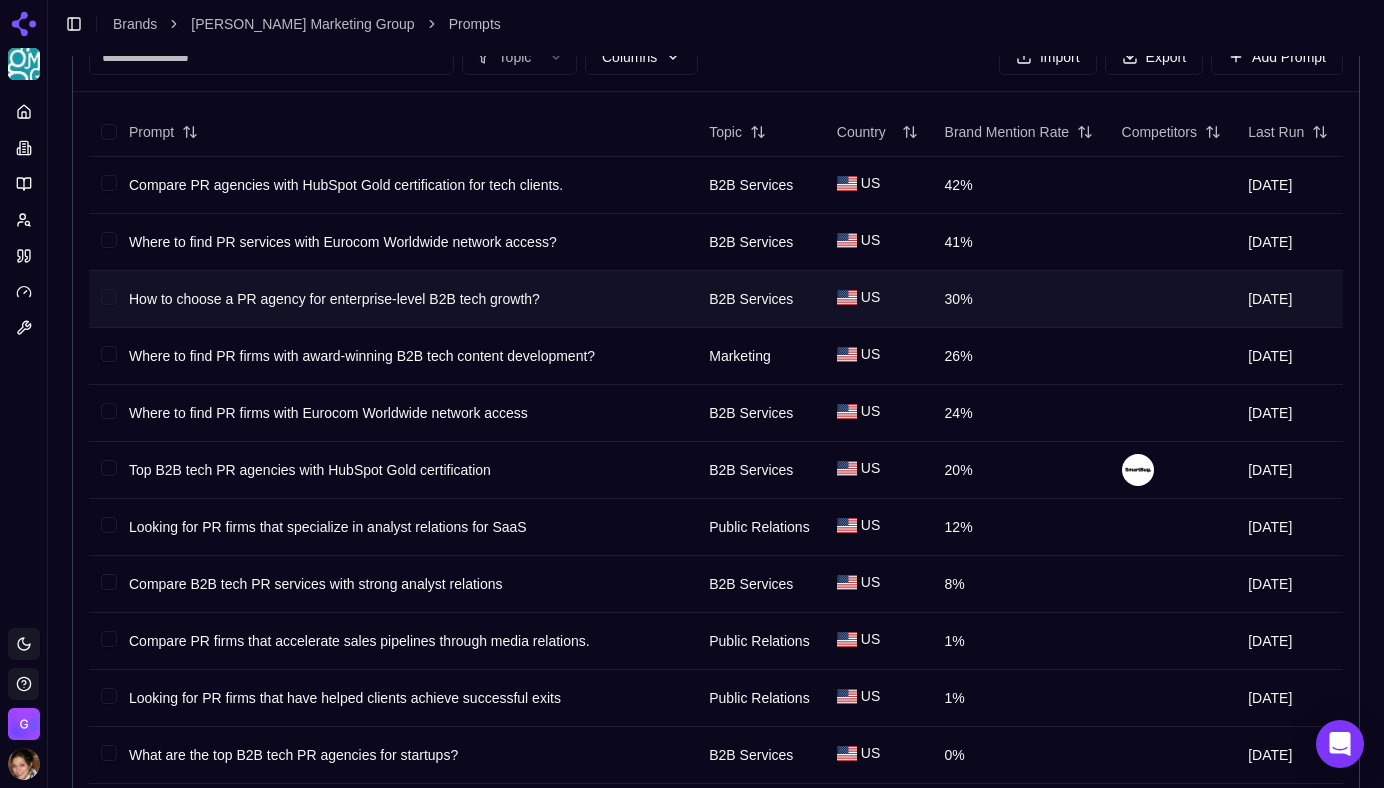 click on "How to choose a PR agency for enterprise-level B2B tech growth?" at bounding box center [407, 299] 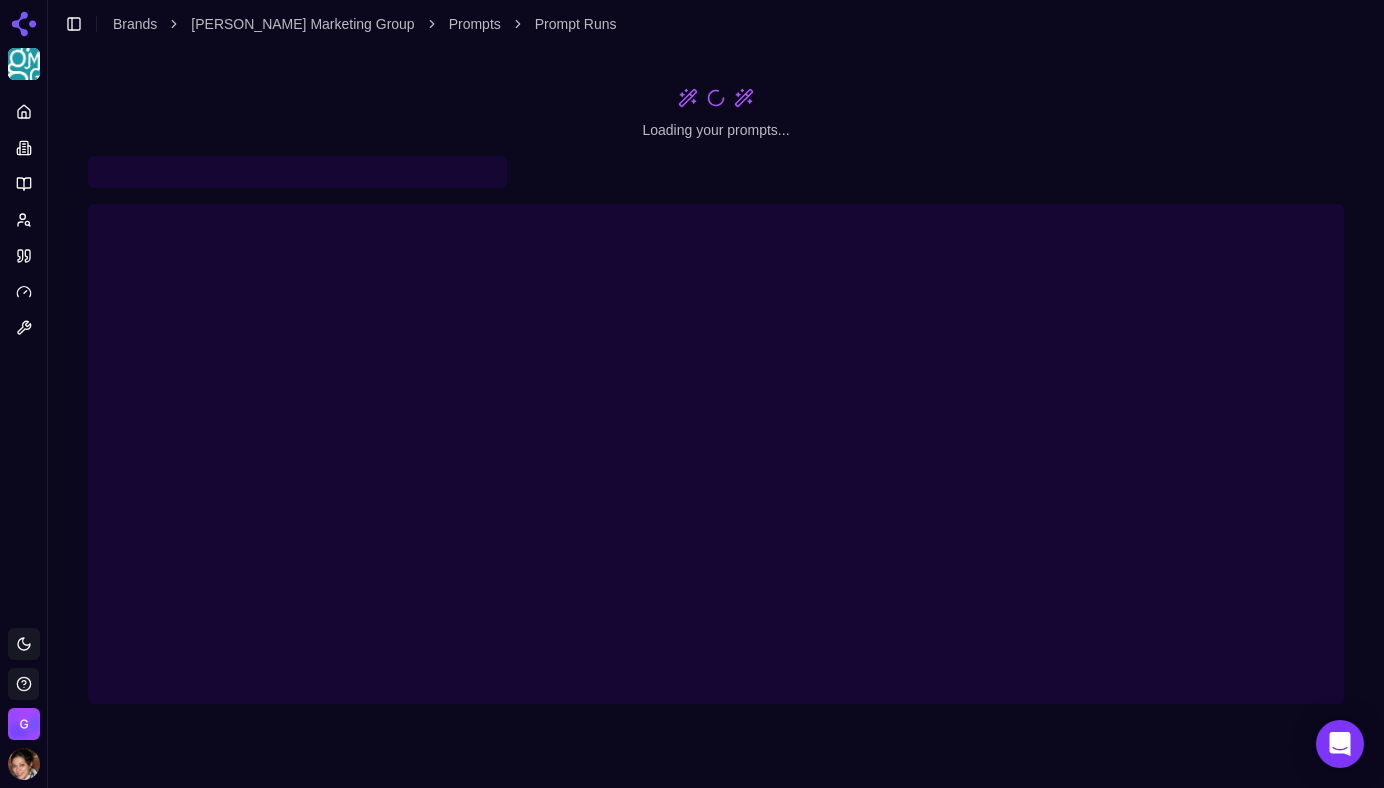 scroll, scrollTop: 0, scrollLeft: 0, axis: both 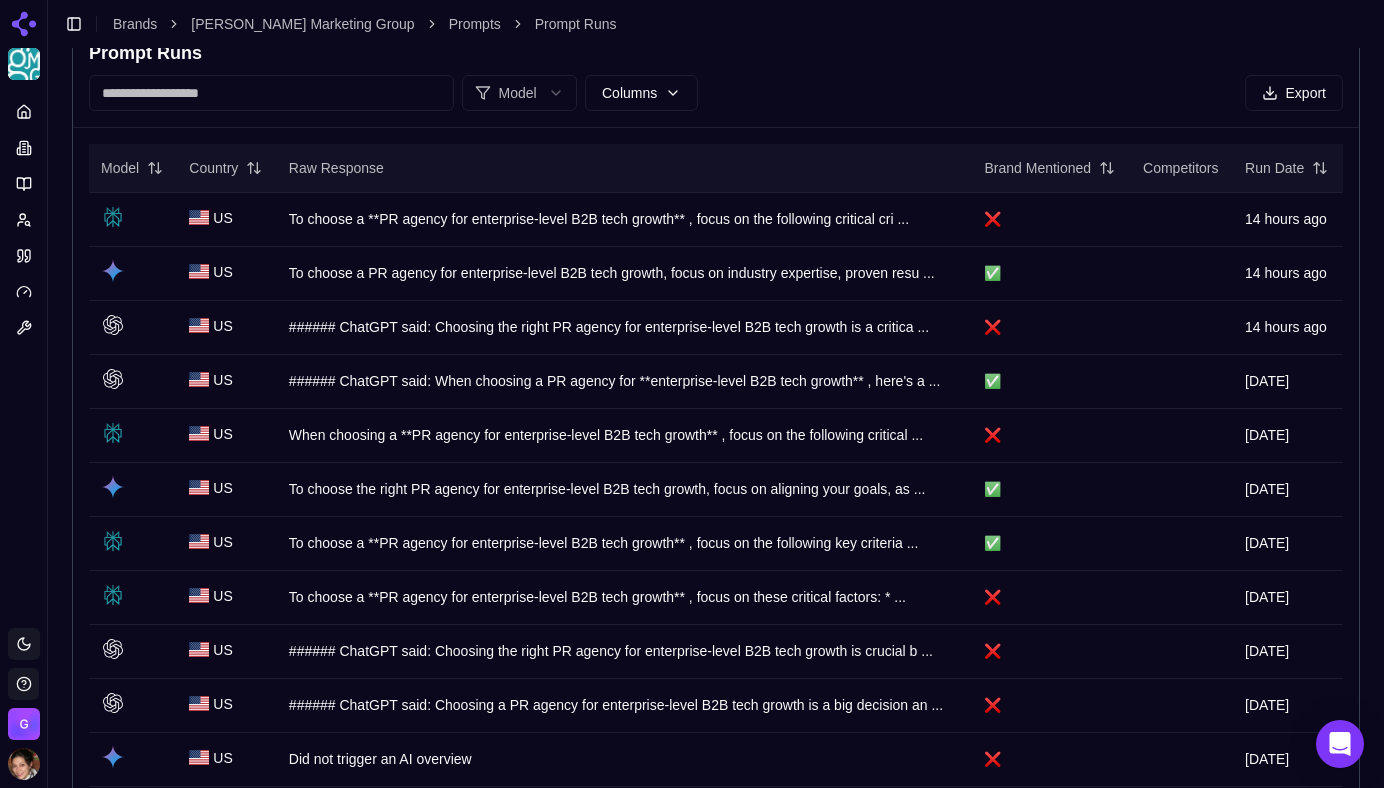 click on "Brand Mentioned" at bounding box center (1049, 168) 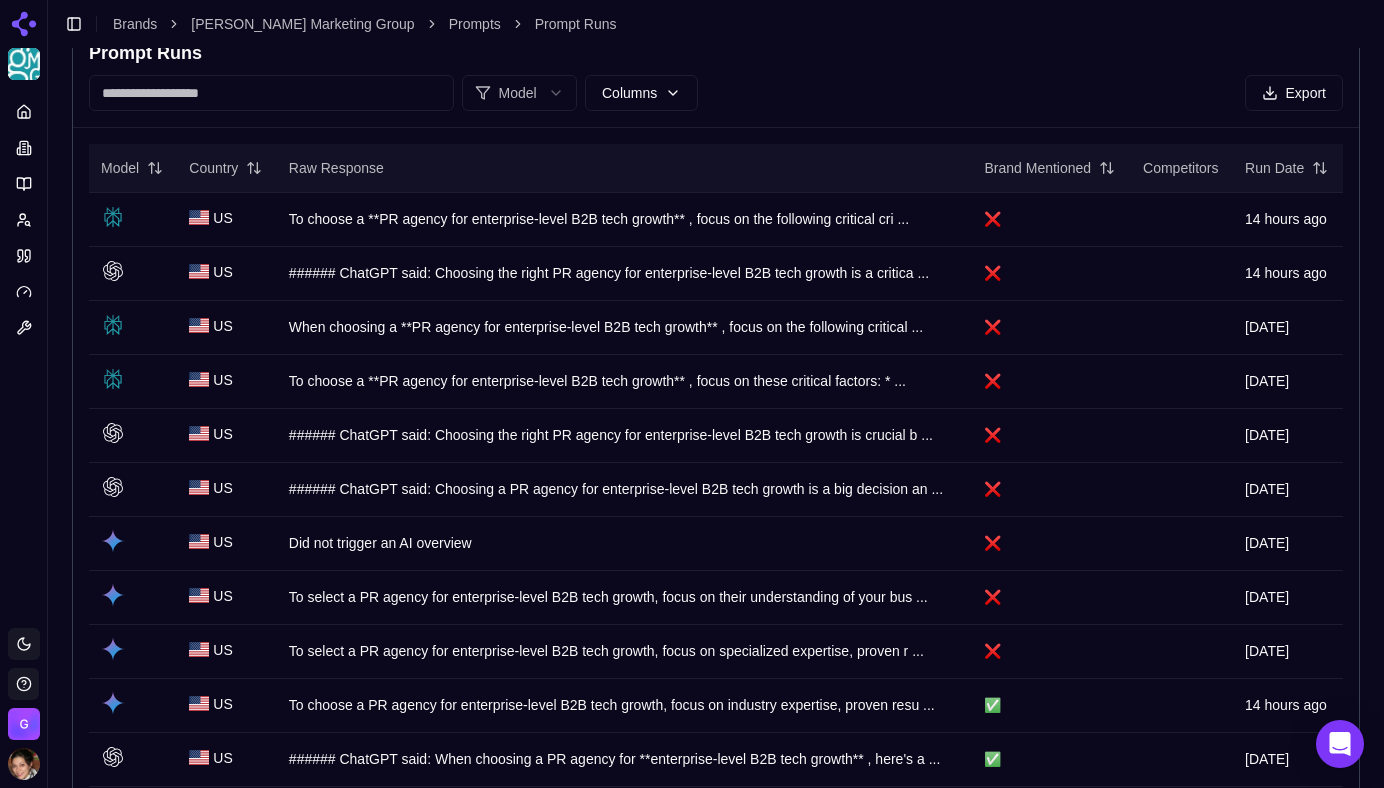 click on "Brand Mentioned" at bounding box center [1049, 168] 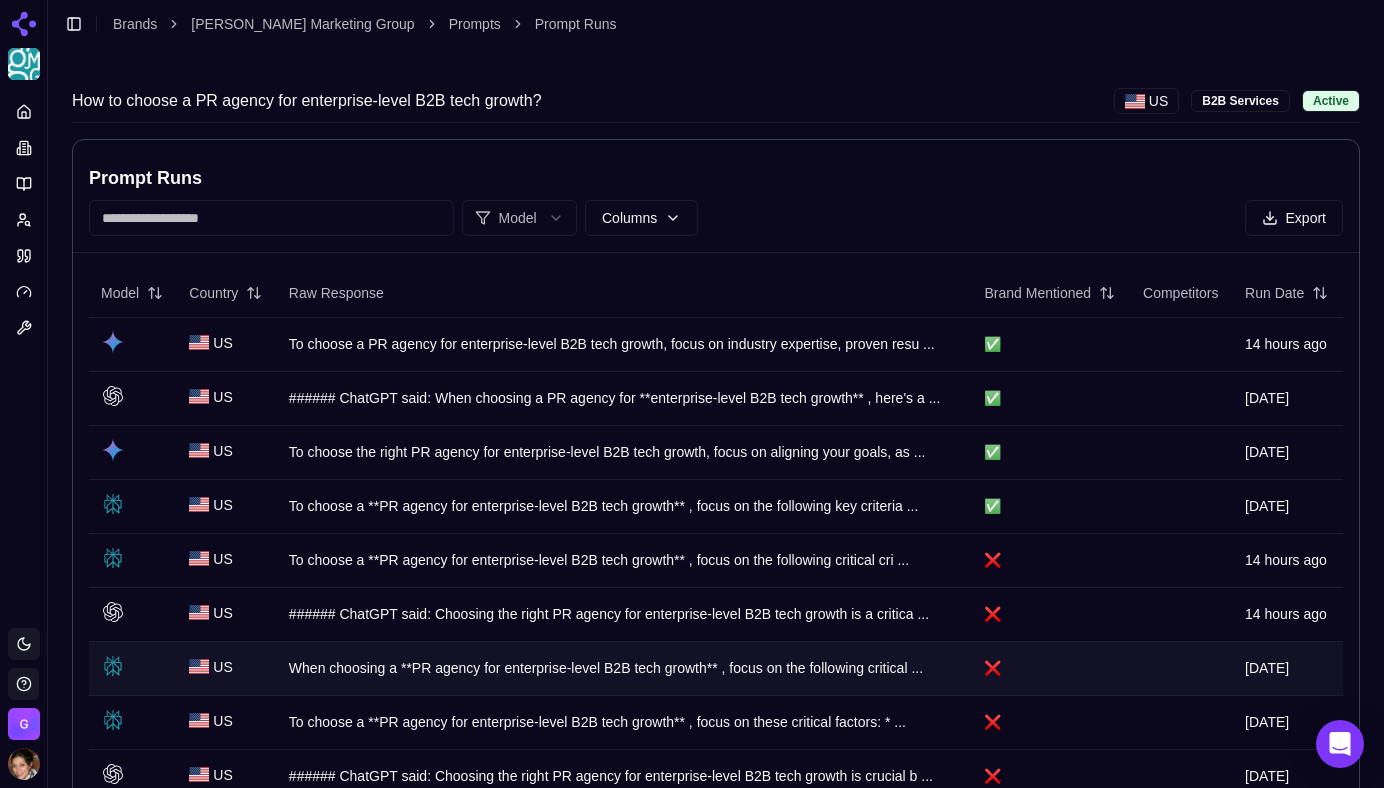 scroll, scrollTop: 0, scrollLeft: 0, axis: both 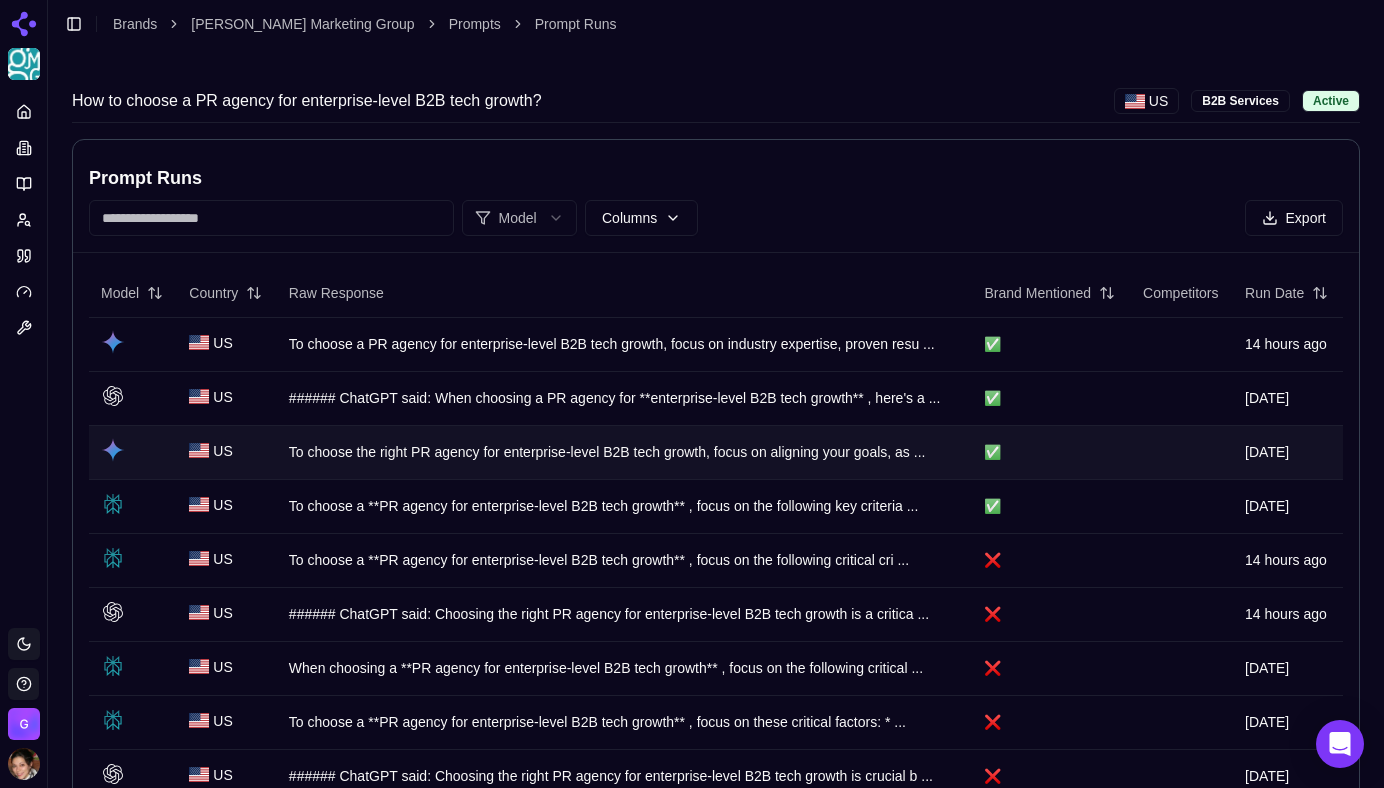 click on "To choose the right PR agency for enterprise-level B2B tech growth, focus on aligning your goals, as   ..." at bounding box center [625, 452] 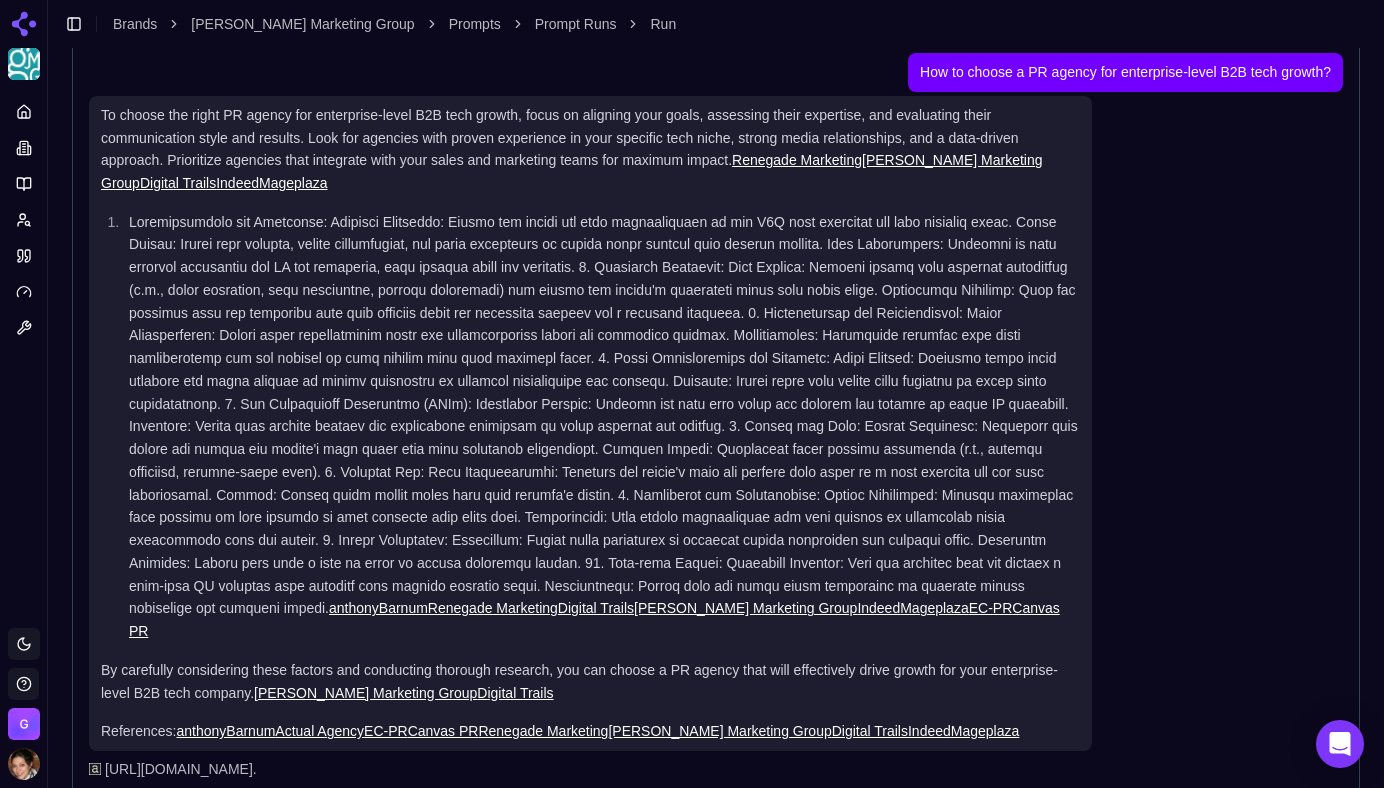scroll, scrollTop: 0, scrollLeft: 0, axis: both 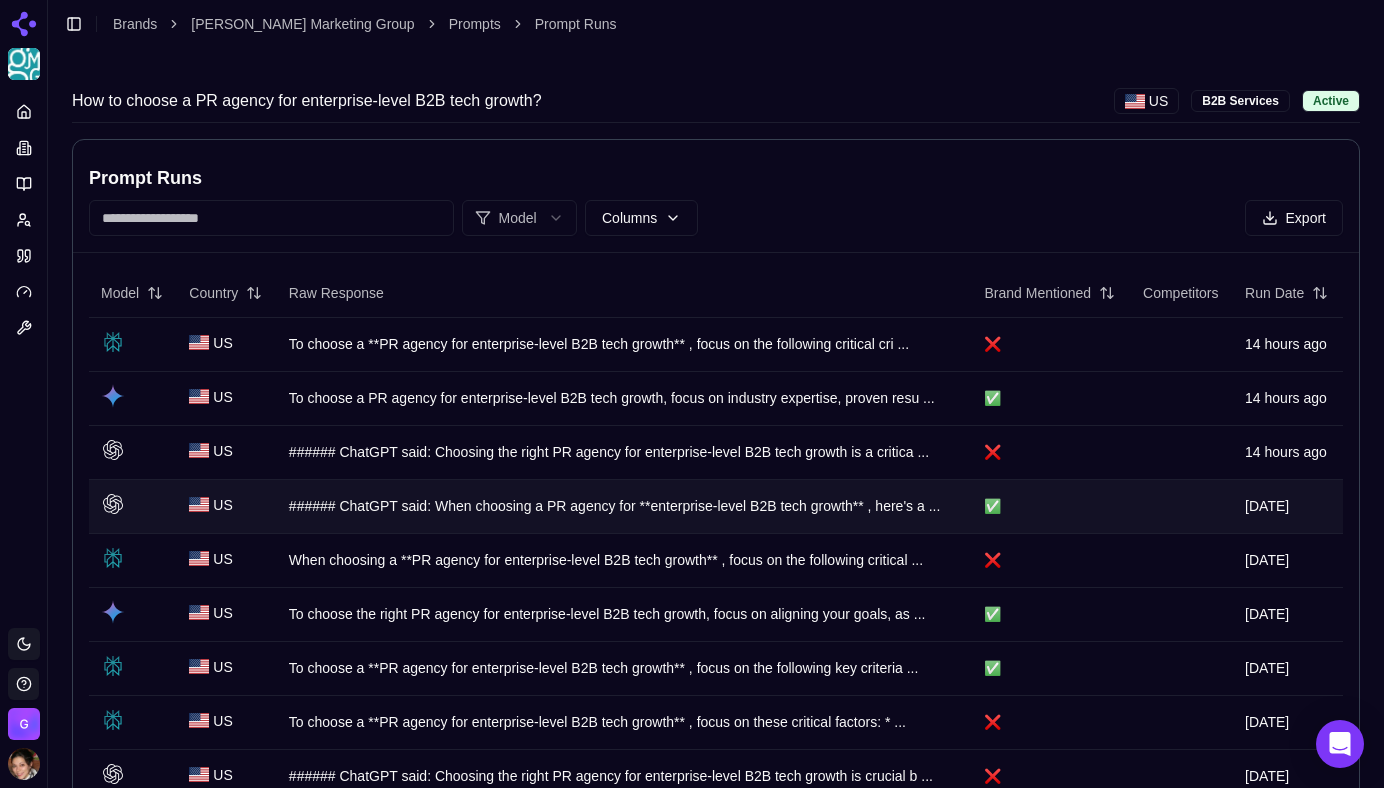 click on "###### ChatGPT said:
When choosing a PR agency for
**enterprise-level B2B tech growth**
, here's a    ..." at bounding box center [625, 506] 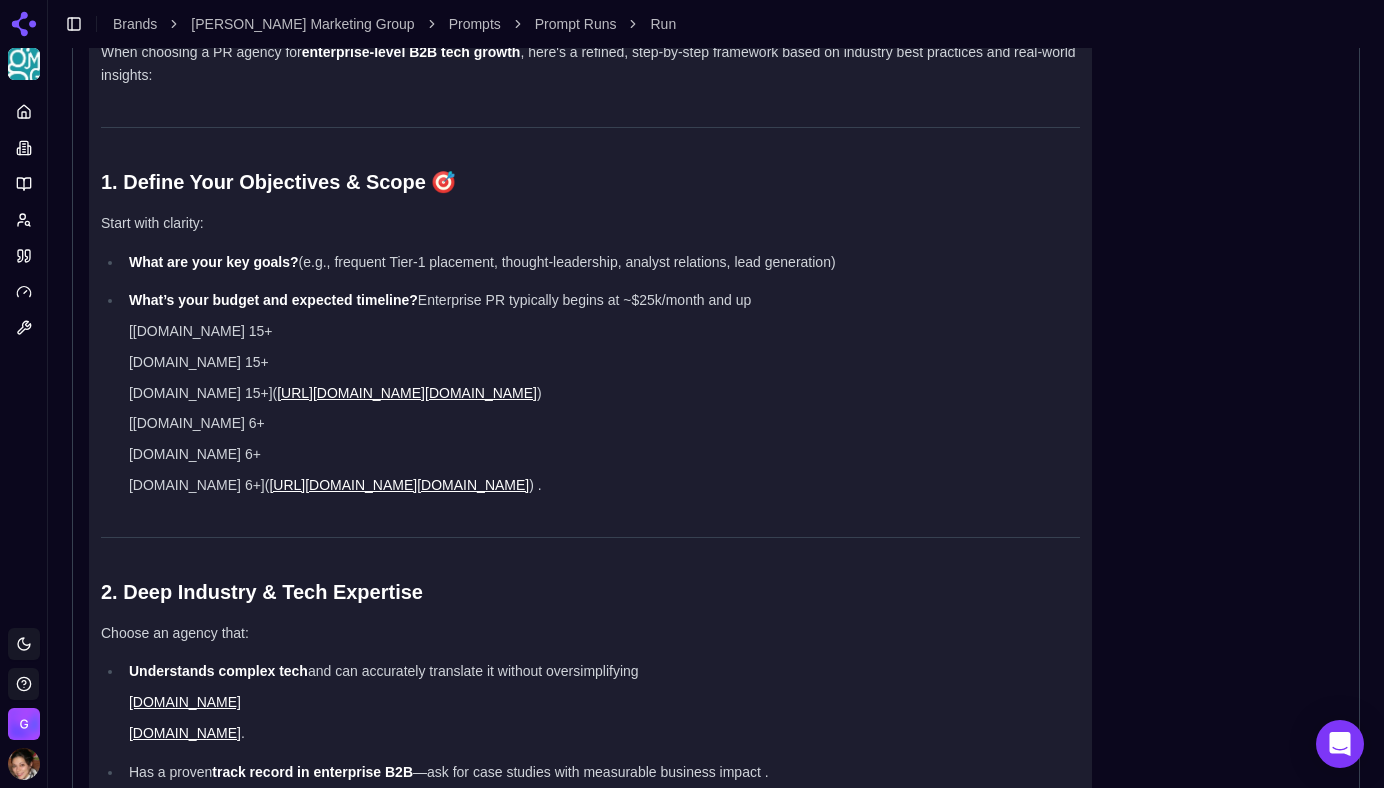 scroll, scrollTop: 0, scrollLeft: 0, axis: both 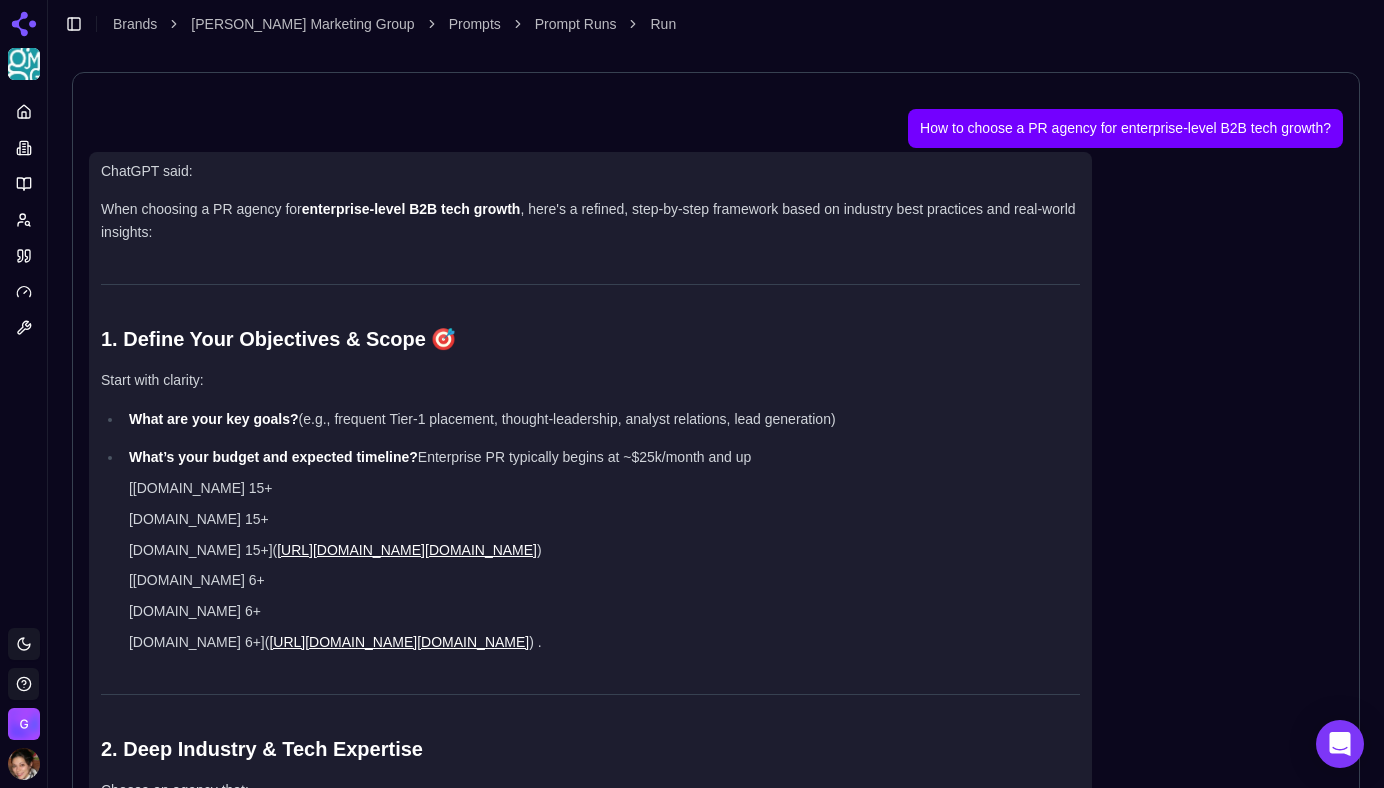 click on "How to choose a PR agency for enterprise-level B2B tech growth?" at bounding box center (1125, 128) 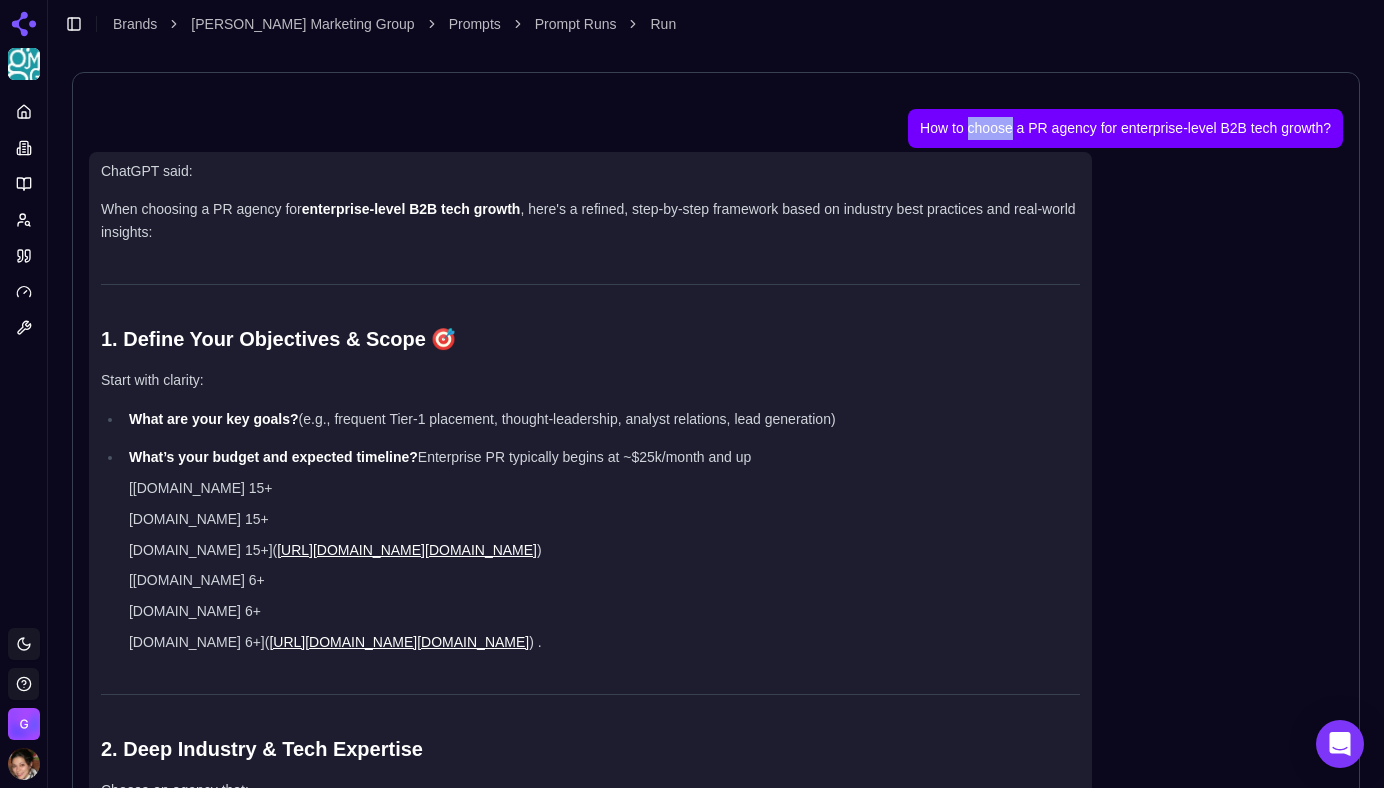 click on "How to choose a PR agency for enterprise-level B2B tech growth?" at bounding box center (1125, 128) 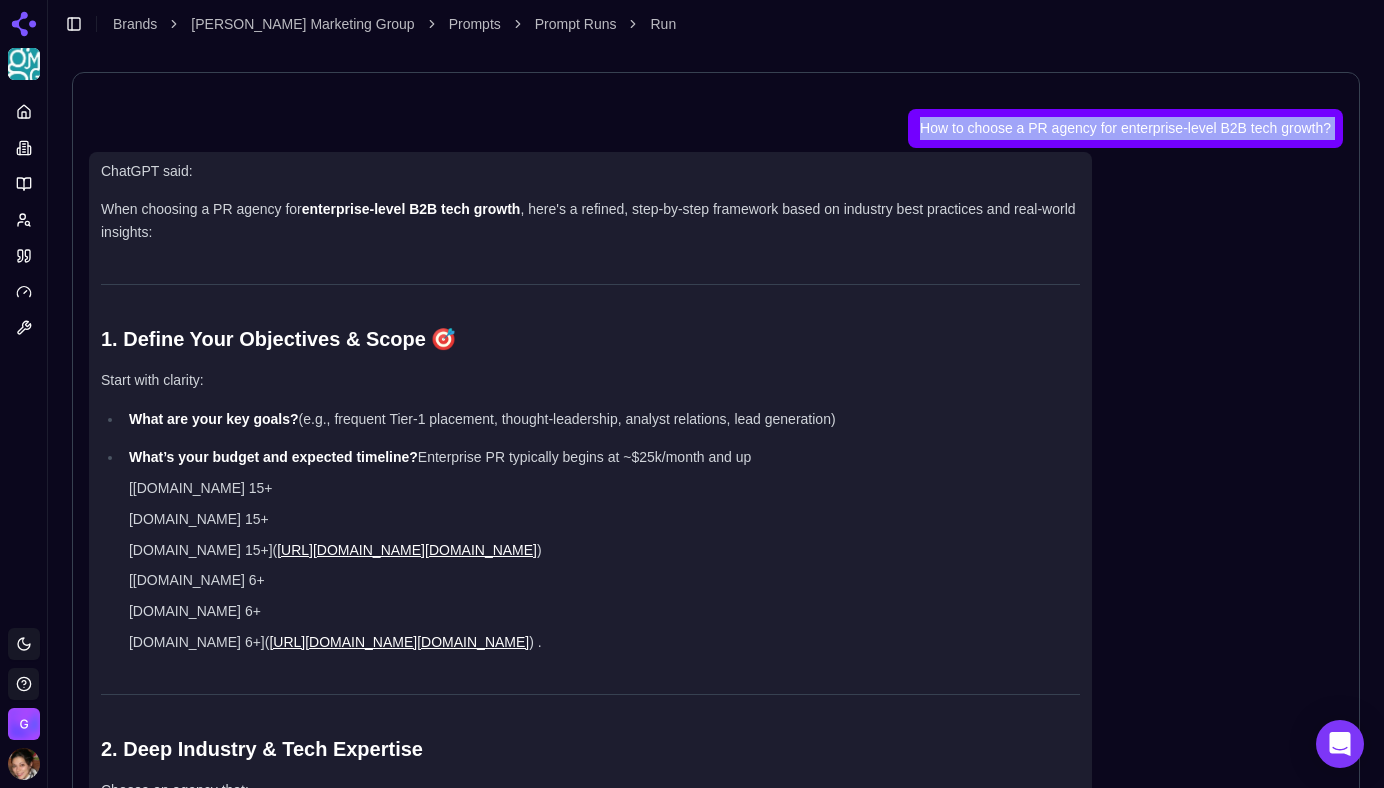 click on "How to choose a PR agency for enterprise-level B2B tech growth?" at bounding box center (1125, 128) 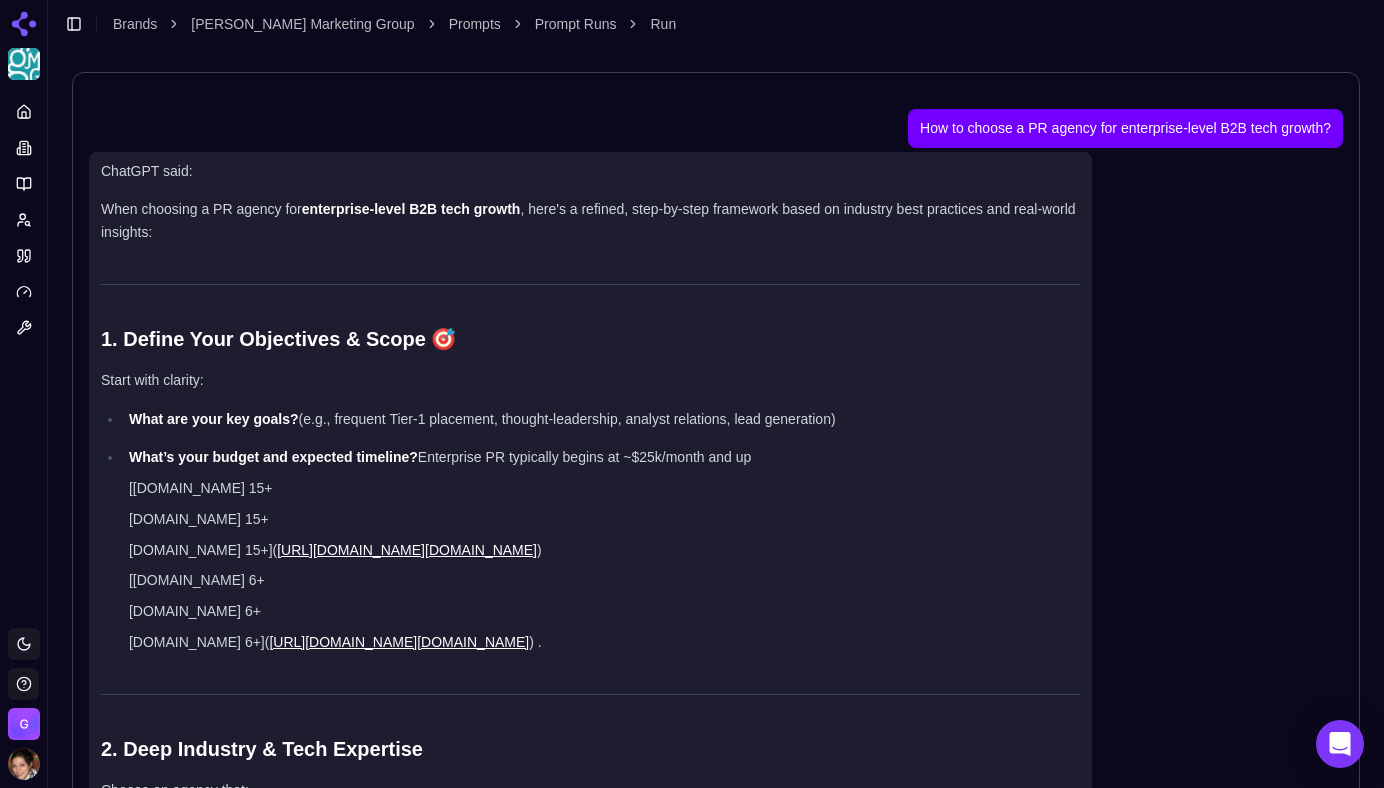 click on "How to choose a PR agency for enterprise-level B2B tech growth? ChatGPT said:
When choosing a PR agency for
enterprise-level B2B tech growth
, here's a refined, step-by-step framework based on industry best practices and real-world insights:
1. Define Your Objectives & Scope 🎯
Start with clarity:
What are your key goals?
(e.g., frequent Tier‑1 placement, thought‑leadership, analyst relations, lead generation)
What’s your budget and expected timeline?
Enterprise PR typically begins at ~$25k/month and up
[[DOMAIN_NAME]
15+
[DOMAIN_NAME]
15+
[DOMAIN_NAME]
15+]( [URL][DOMAIN_NAME][DOMAIN_NAME] )
[[DOMAIN_NAME]
6+
[DOMAIN_NAME]
6+
[DOMAIN_NAME]
6+]( [URL][DOMAIN_NAME][DOMAIN_NAME] )
.
2. Deep Industry & Tech Expertise
Choose an agency that:
Understands complex tech
and can accurately translate it without oversimplifying
[DOMAIN_NAME]
[DOMAIN_NAME]
." at bounding box center [716, 2455] 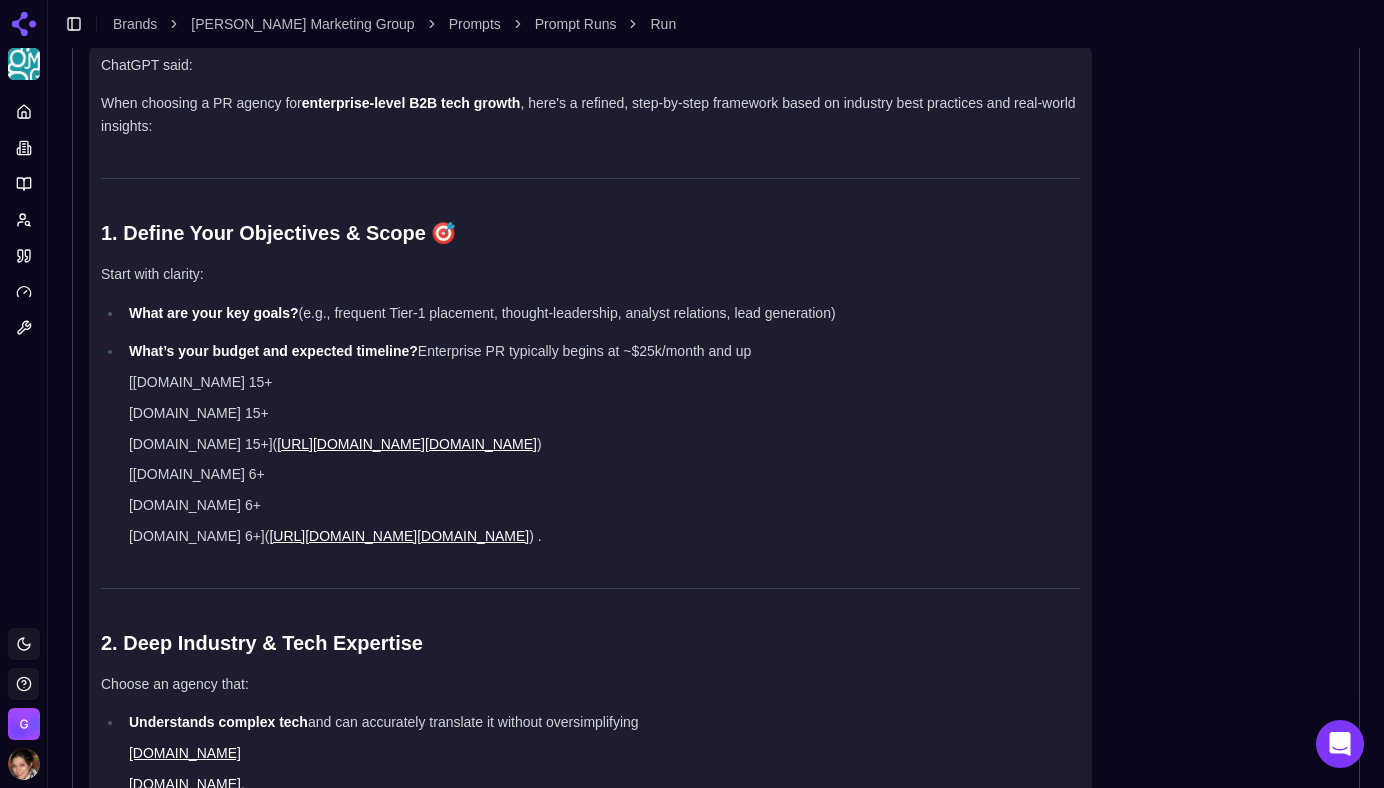 scroll, scrollTop: 0, scrollLeft: 0, axis: both 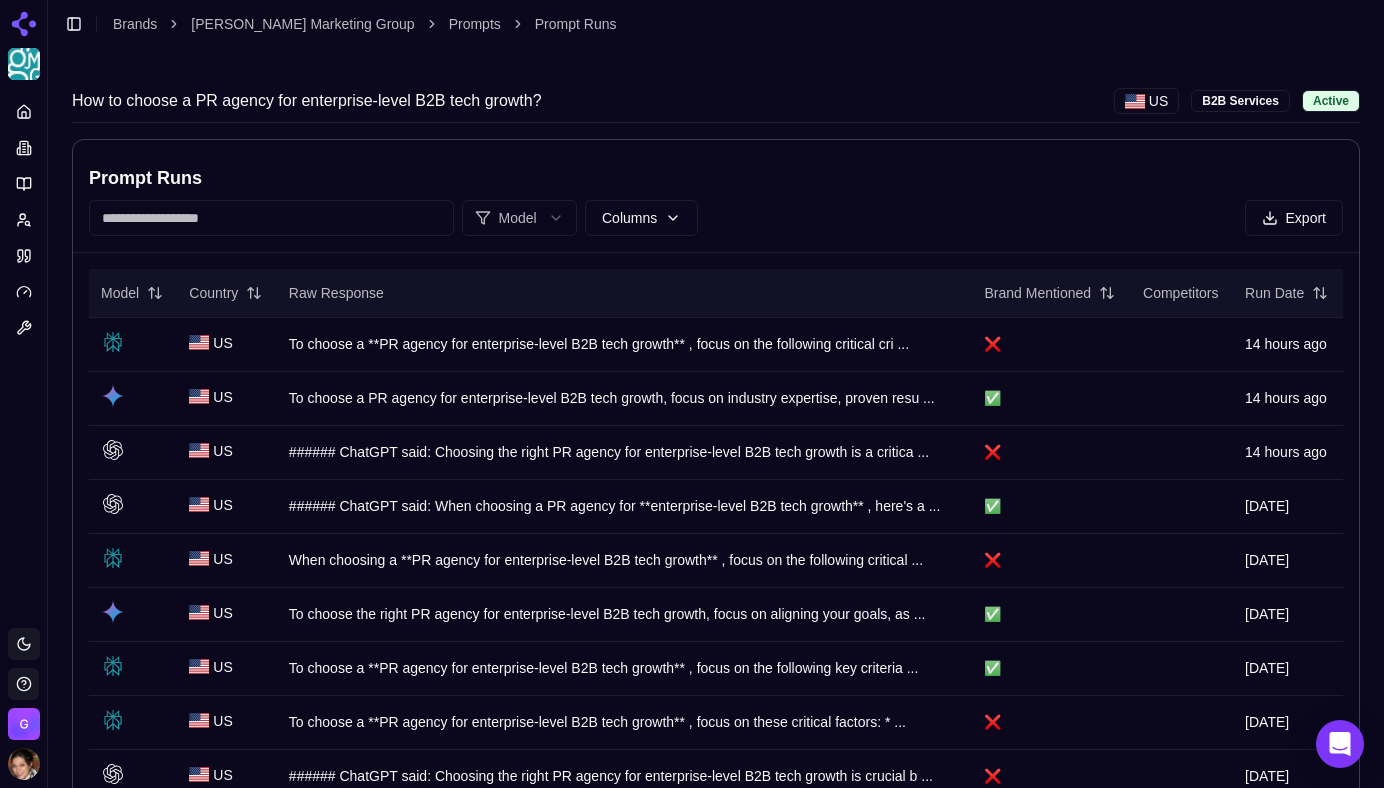 click on "Brand Mentioned" at bounding box center [1049, 293] 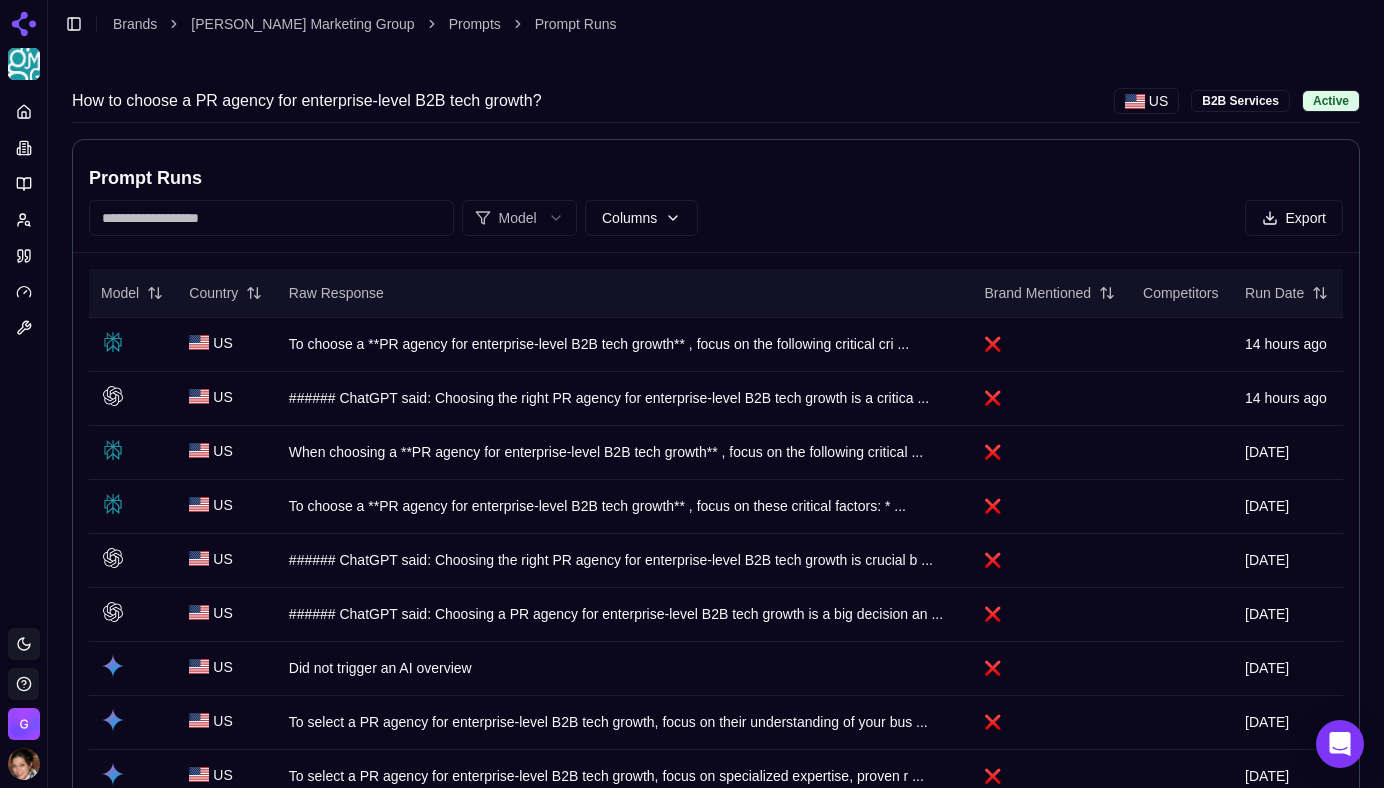 click on "Brand Mentioned" at bounding box center [1049, 293] 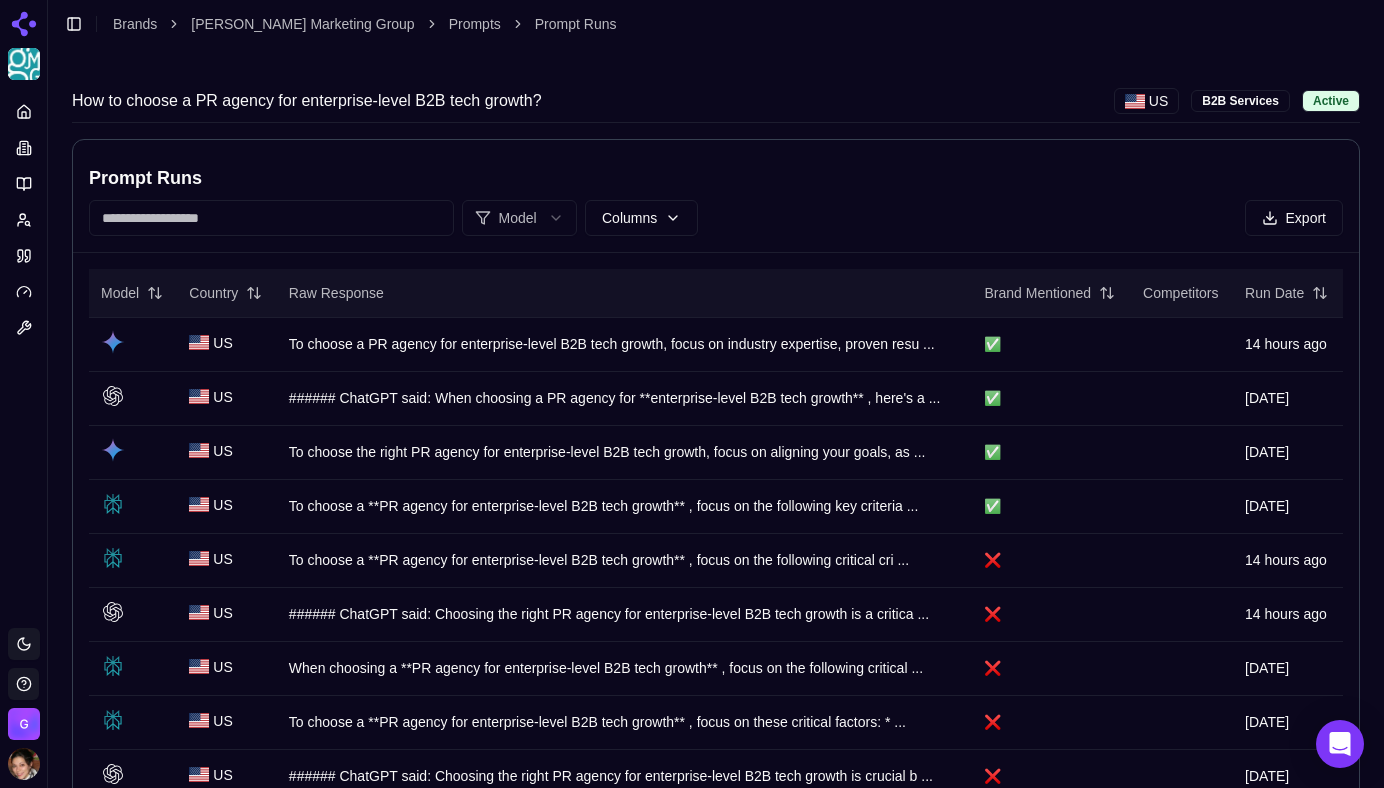 click on "Brand Mentioned" at bounding box center [1049, 293] 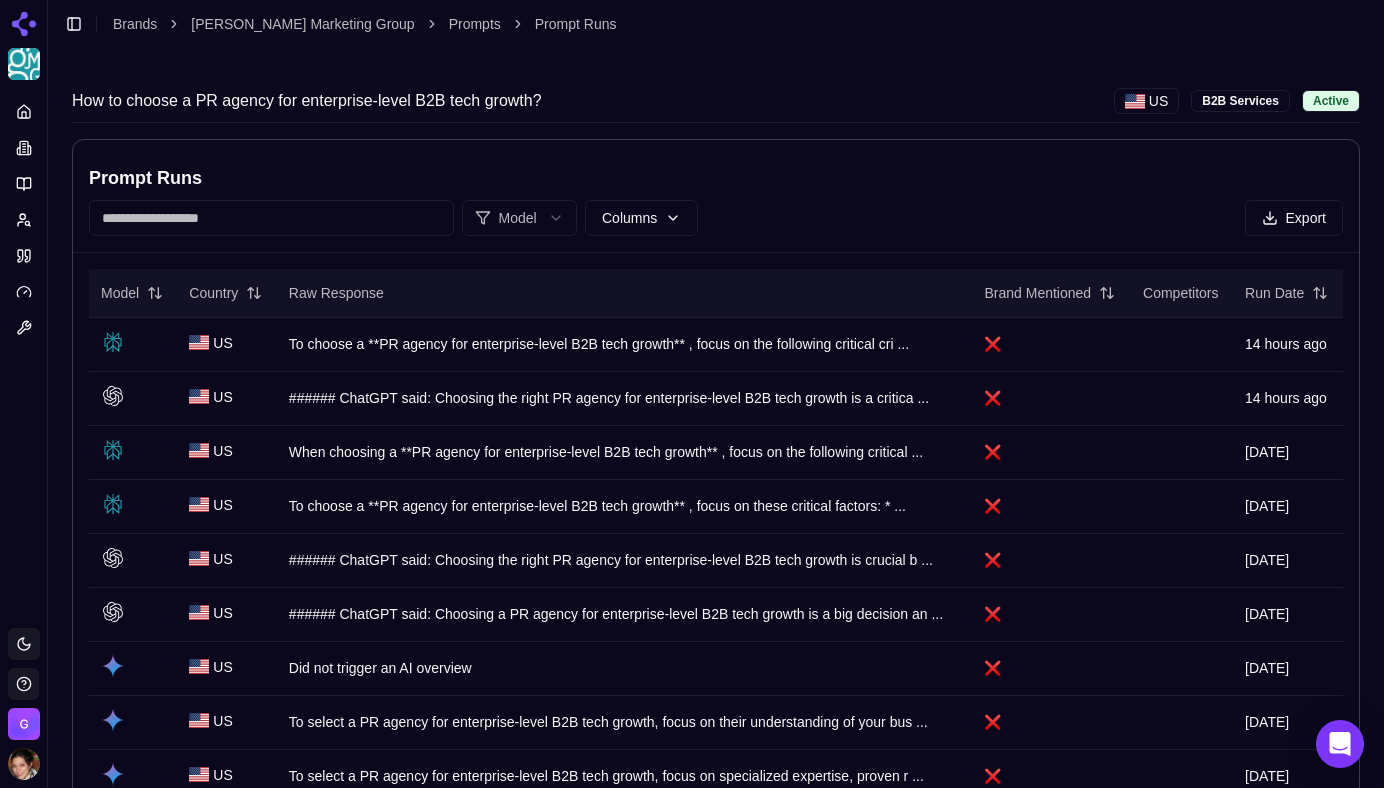 click on "Brand Mentioned" at bounding box center [1049, 293] 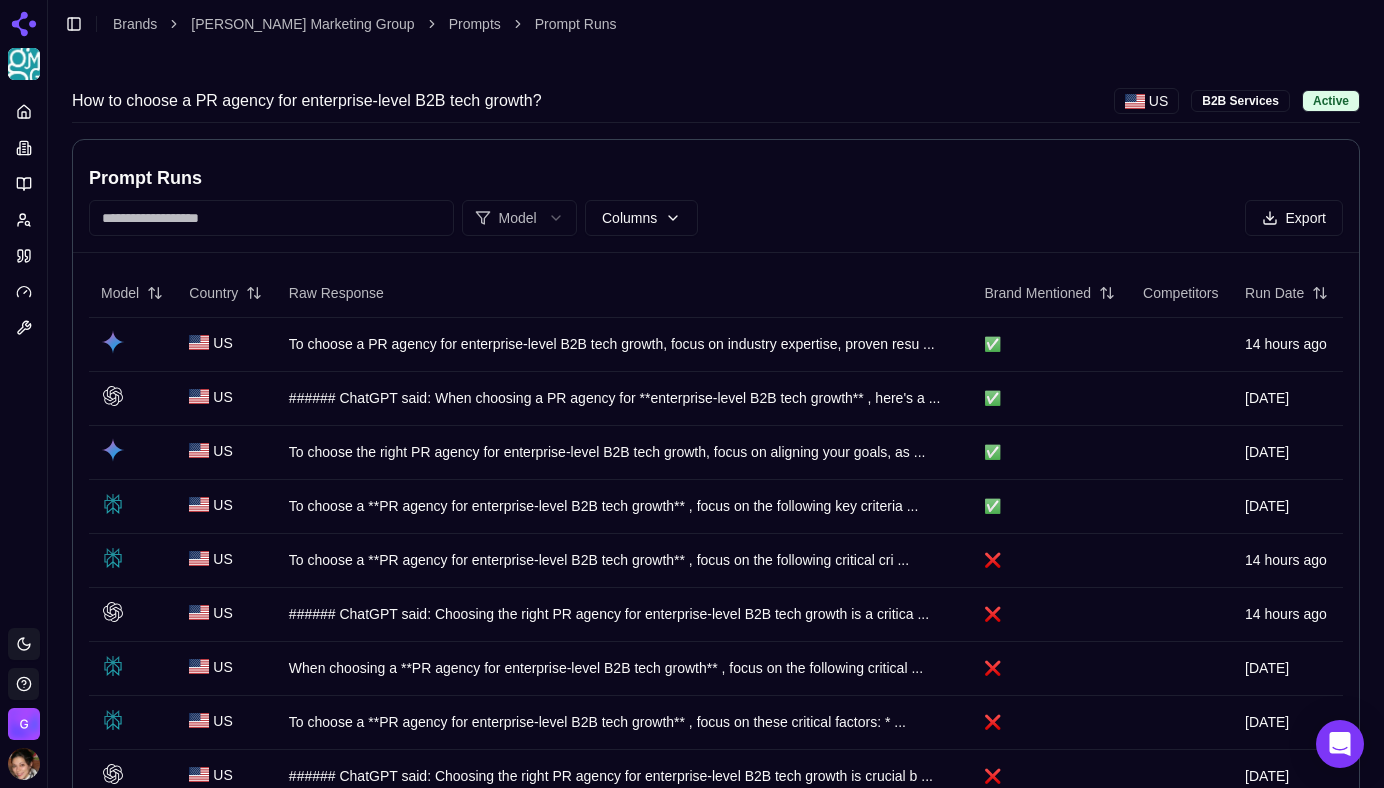 click on "Platform Toggle theme [PERSON_NAME] Marketing Group   Toggle Sidebar Brands [PERSON_NAME] Marketing Group Prompts Prompt Runs How to choose a PR agency for enterprise-level B2B tech growth? US B2B Services Active Prompt Runs Model Columns Export Model Country Raw Response Brand Mentioned Competitors Run Date US To choose a PR agency for enterprise-level B2B tech growth, focus on industry expertise, proven resu   ... ✅ 14 hours ago US ###### ChatGPT said:
When choosing a PR agency for
**enterprise-level B2B tech growth**
, here's a    ... ✅ [DATE] US To choose the right PR agency for enterprise-level B2B tech growth, focus on aligning your goals, as   ... ✅ [DATE] US To choose a
**PR agency for enterprise-level B2B tech growth**
, focus on the following key criteria   ... ✅ [DATE] US To choose a
**PR agency for enterprise-level B2B tech growth**
, focus on the following critical cri   ... ❌ 14 hours ago US   ... ❌ 14 hours ago US   ... ❌ [DATE] US   ... ❌ [DATE] US   ... ❌ US" at bounding box center (692, 1117) 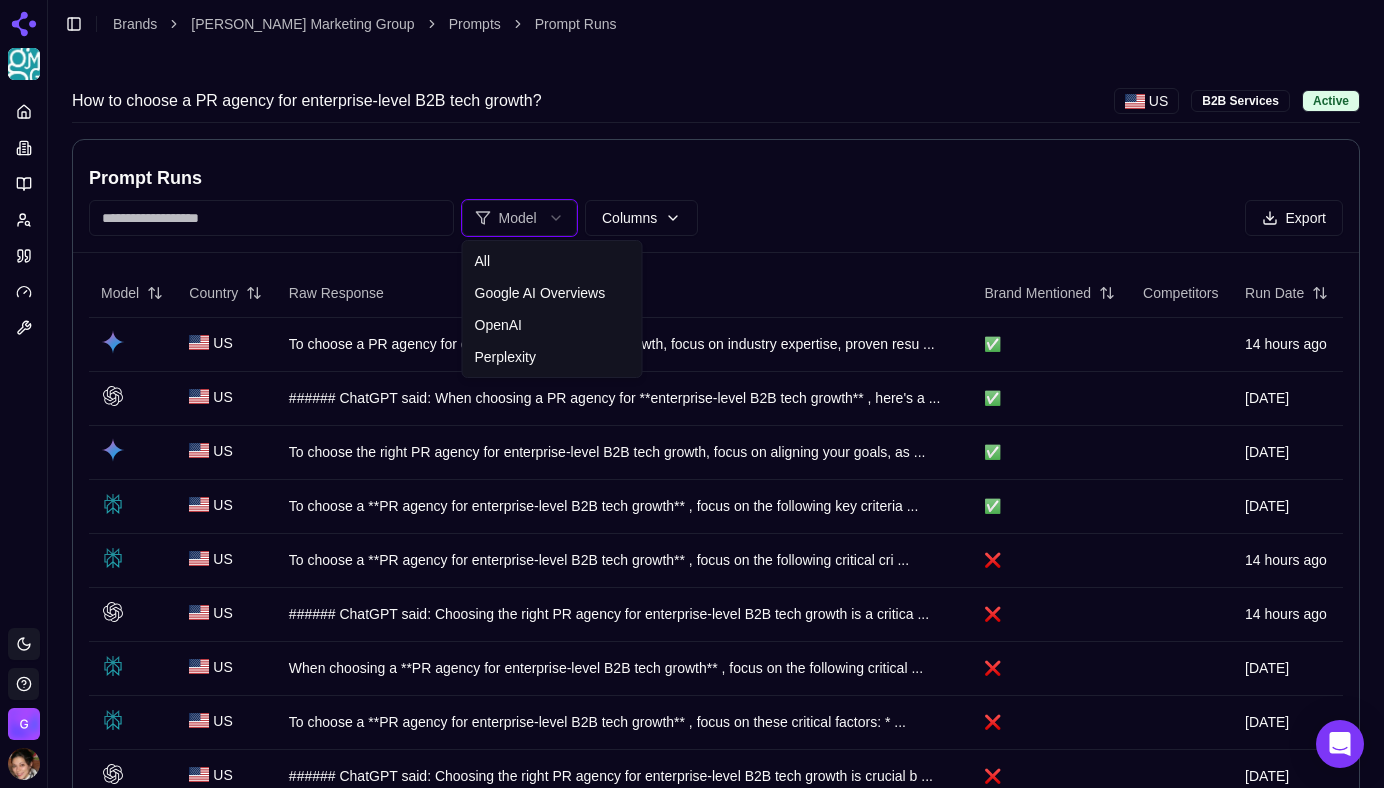 click on "Platform Toggle theme [PERSON_NAME] Marketing Group   Toggle Sidebar Brands [PERSON_NAME] Marketing Group Prompts Prompt Runs How to choose a PR agency for enterprise-level B2B tech growth? US B2B Services Active Prompt Runs Model Columns Export Model Country Raw Response Brand Mentioned Competitors Run Date US To choose a PR agency for enterprise-level B2B tech growth, focus on industry expertise, proven resu   ... ✅ 14 hours ago US ###### ChatGPT said:
When choosing a PR agency for
**enterprise-level B2B tech growth**
, here's a    ... ✅ [DATE] US To choose the right PR agency for enterprise-level B2B tech growth, focus on aligning your goals, as   ... ✅ [DATE] US To choose a
**PR agency for enterprise-level B2B tech growth**
, focus on the following key criteria   ... ✅ [DATE] US To choose a
**PR agency for enterprise-level B2B tech growth**
, focus on the following critical cri   ... ❌ 14 hours ago US   ... ❌ 14 hours ago US   ... ❌ [DATE] US   ... ❌ [DATE] US   ... ❌ US" at bounding box center [692, 1117] 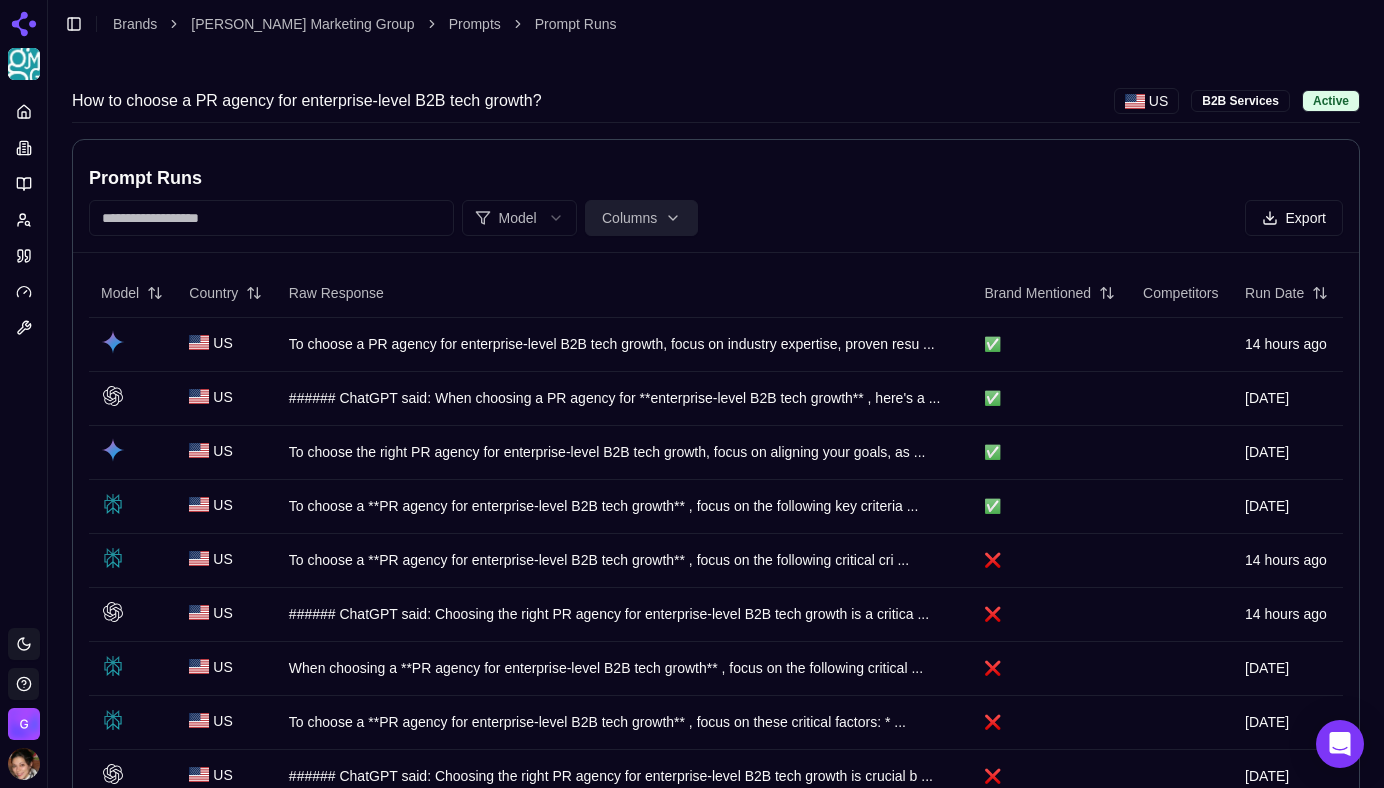 click on "Platform Toggle theme [PERSON_NAME] Marketing Group   Toggle Sidebar Brands [PERSON_NAME] Marketing Group Prompts Prompt Runs How to choose a PR agency for enterprise-level B2B tech growth? US B2B Services Active Prompt Runs Model Columns Export Model Country Raw Response Brand Mentioned Competitors Run Date US To choose a PR agency for enterprise-level B2B tech growth, focus on industry expertise, proven resu   ... ✅ 14 hours ago US ###### ChatGPT said:
When choosing a PR agency for
**enterprise-level B2B tech growth**
, here's a    ... ✅ [DATE] US To choose the right PR agency for enterprise-level B2B tech growth, focus on aligning your goals, as   ... ✅ [DATE] US To choose a
**PR agency for enterprise-level B2B tech growth**
, focus on the following key criteria   ... ✅ [DATE] US To choose a
**PR agency for enterprise-level B2B tech growth**
, focus on the following critical cri   ... ❌ 14 hours ago US   ... ❌ 14 hours ago US   ... ❌ [DATE] US   ... ❌ [DATE] US   ... ❌ US" at bounding box center (692, 1117) 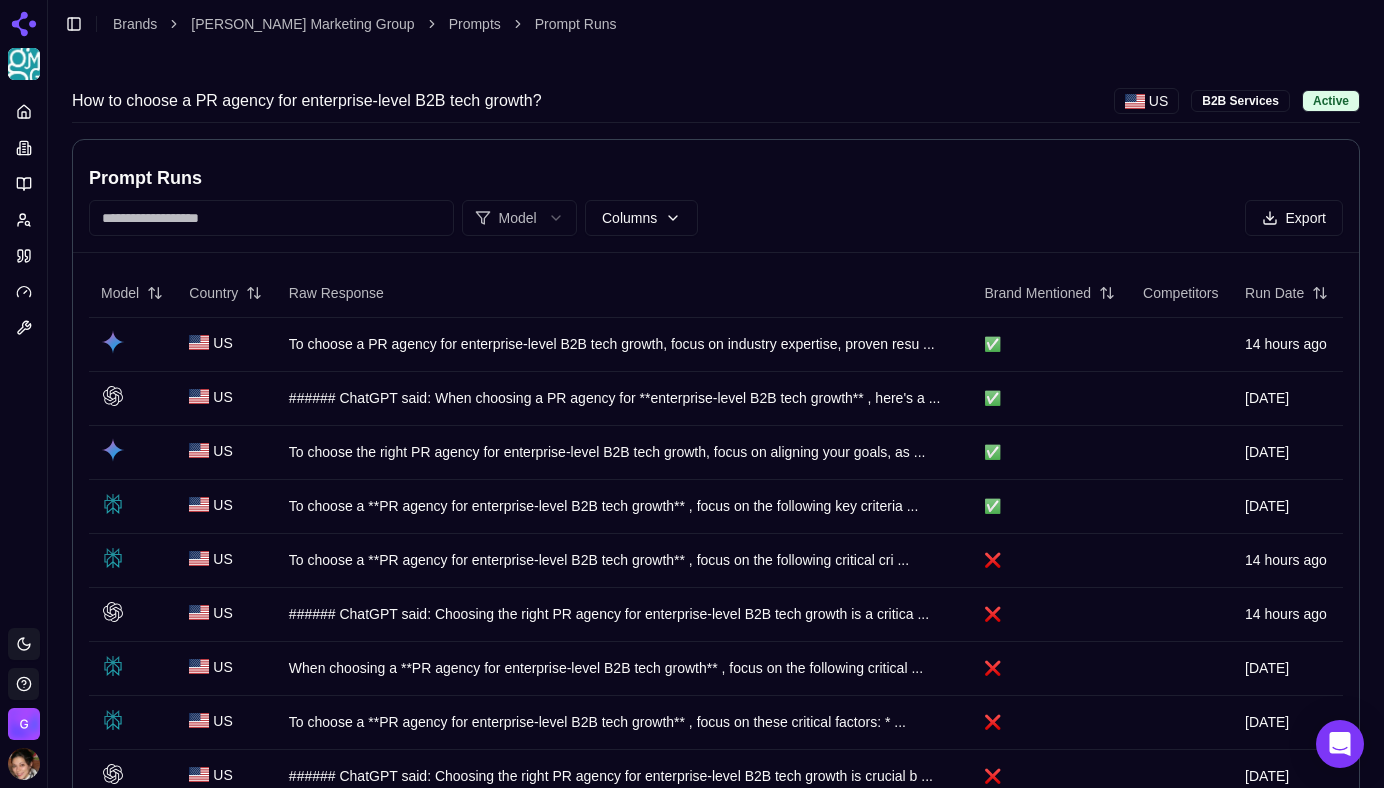 click on "Platform Toggle theme [PERSON_NAME] Marketing Group   Toggle Sidebar Brands [PERSON_NAME] Marketing Group Prompts Prompt Runs How to choose a PR agency for enterprise-level B2B tech growth? US B2B Services Active Prompt Runs Model Columns Export Model Country Raw Response Brand Mentioned Competitors Run Date US To choose a PR agency for enterprise-level B2B tech growth, focus on industry expertise, proven resu   ... ✅ 14 hours ago US ###### ChatGPT said:
When choosing a PR agency for
**enterprise-level B2B tech growth**
, here's a    ... ✅ [DATE] US To choose the right PR agency for enterprise-level B2B tech growth, focus on aligning your goals, as   ... ✅ [DATE] US To choose a
**PR agency for enterprise-level B2B tech growth**
, focus on the following key criteria   ... ✅ [DATE] US To choose a
**PR agency for enterprise-level B2B tech growth**
, focus on the following critical cri   ... ❌ 14 hours ago US   ... ❌ 14 hours ago US   ... ❌ [DATE] US   ... ❌ [DATE] US   ... ❌ US" at bounding box center [692, 1117] 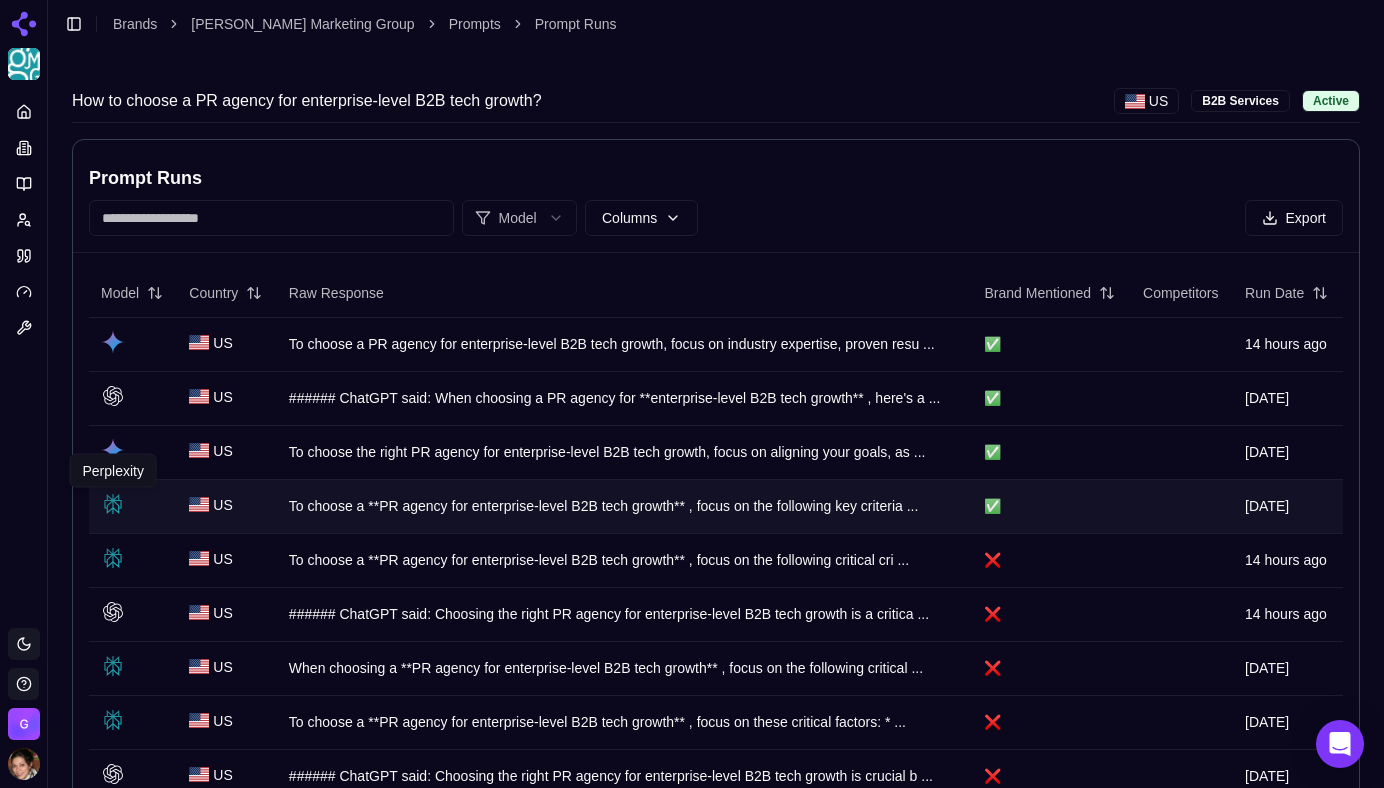 type 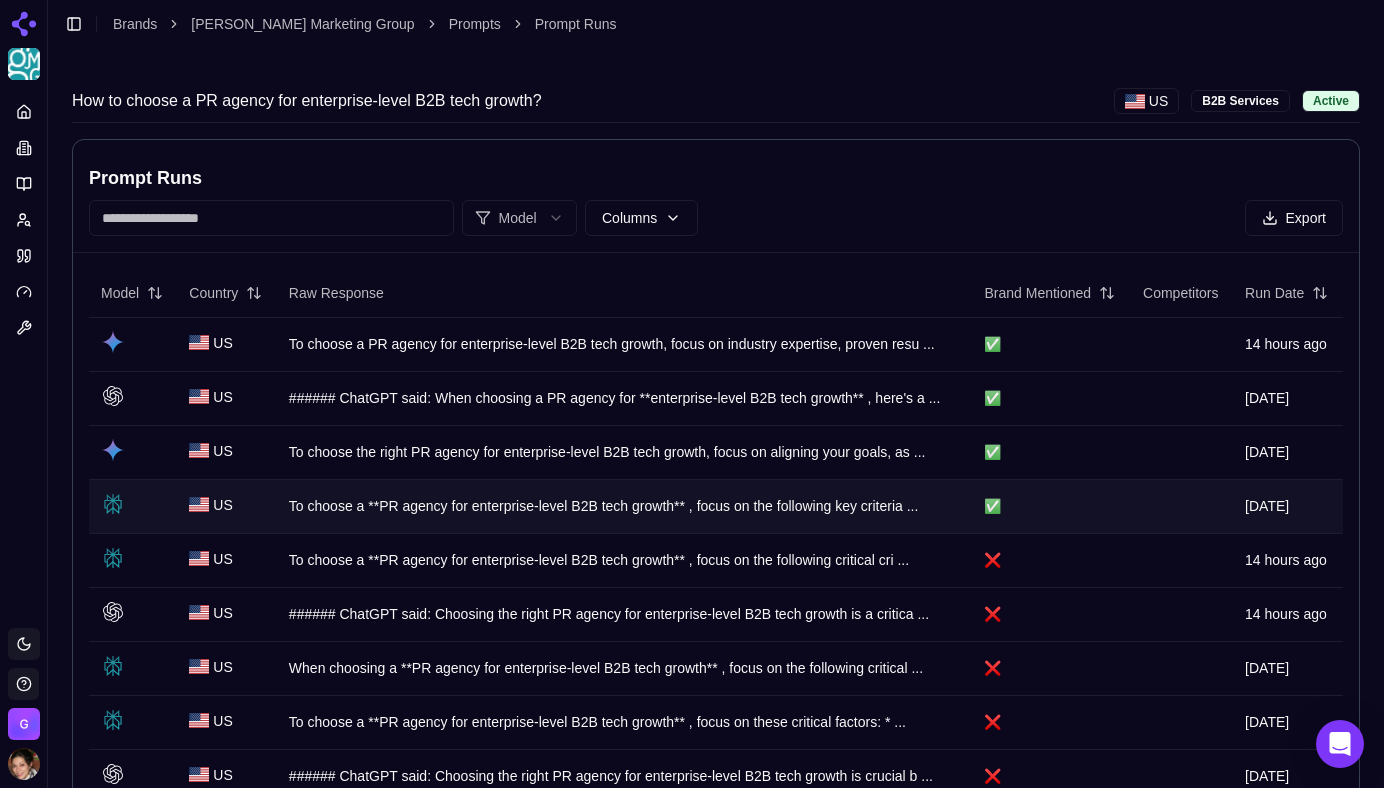 click on "To choose a
**PR agency for enterprise-level B2B tech growth**
, focus on the following key criteria   ..." at bounding box center (625, 506) 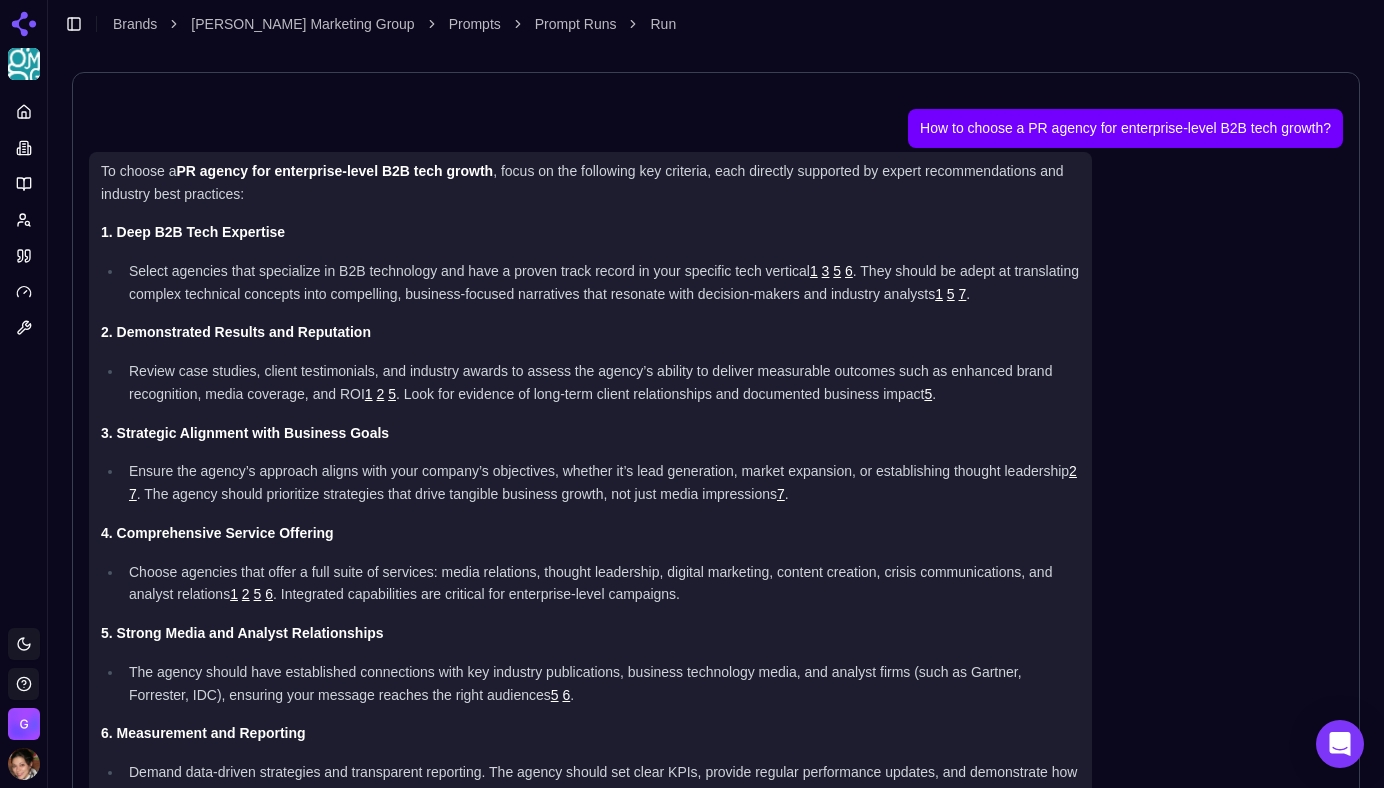 click on "How to choose a PR agency for enterprise-level B2B tech growth? To choose a
PR agency for enterprise-level B2B tech growth
, focus on the following key criteria, each directly supported by expert recommendations and industry best practices:
1. Deep B2B Tech Expertise
Select agencies that specialize in B2B technology and have a proven track record in your specific tech vertical
1   3   5   6  .
They should be adept at translating complex technical concepts into compelling, business-focused narratives that resonate with decision-makers and industry analysts
1   5   7  .
2. Demonstrated Results and Reputation
Review case studies, client testimonials, and industry awards to assess the agency’s ability to deliver measurable outcomes such as enhanced brand recognition, media coverage, and ROI
1   2   5  .
Look for evidence of long-term client relationships and documented business impact
5  .
3. Strategic Alignment with Business Goals
2   7 7  .
4. Comprehensive Service Offering" at bounding box center (716, 882) 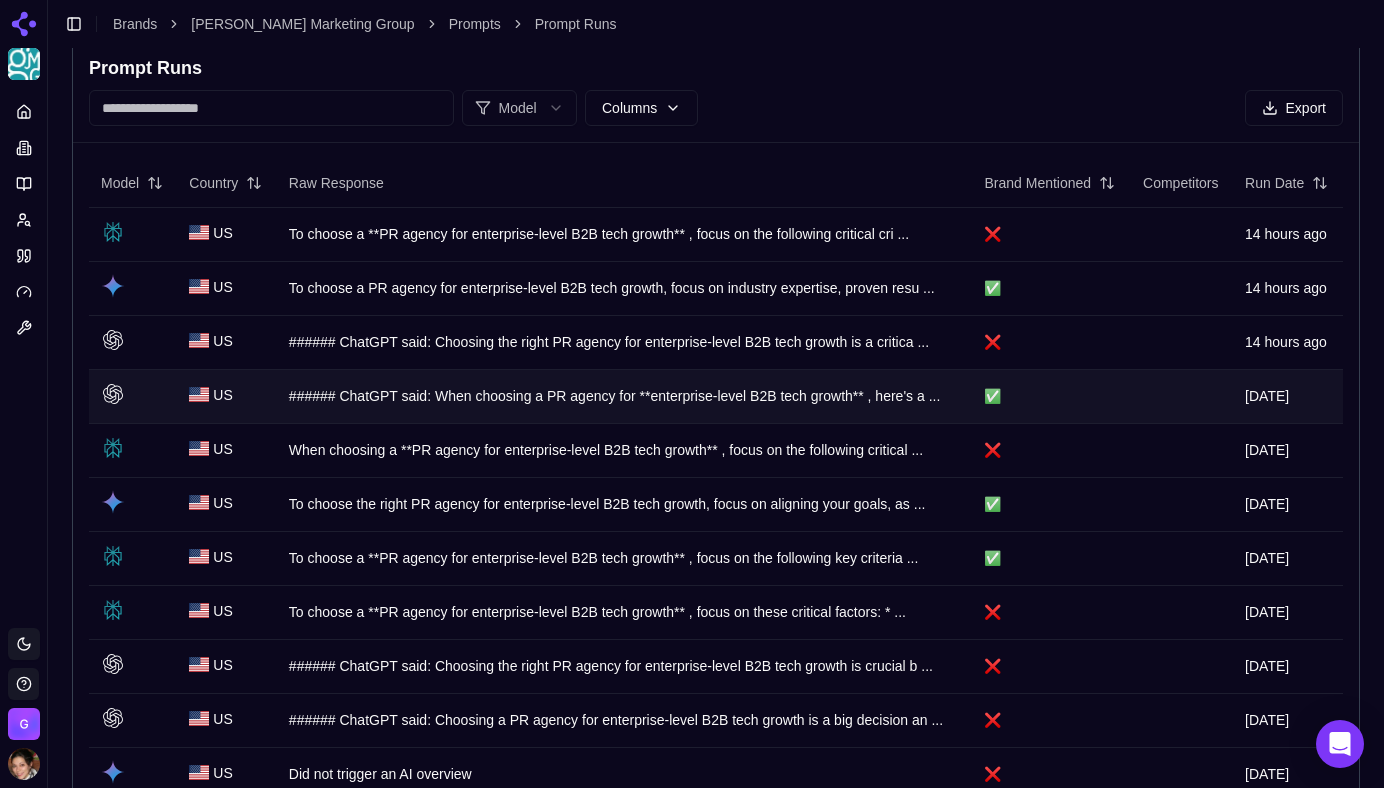 scroll, scrollTop: 0, scrollLeft: 0, axis: both 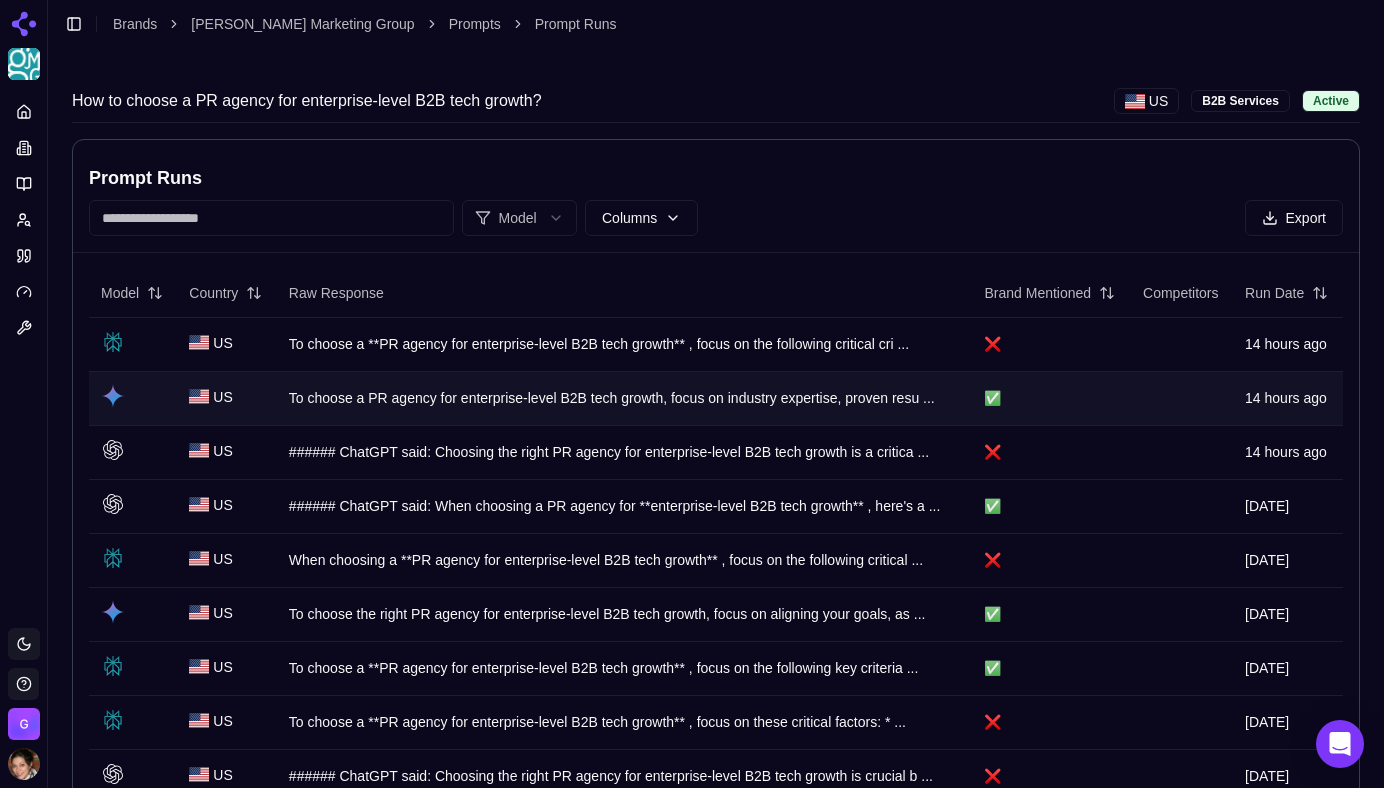 click on "To choose a PR agency for enterprise-level B2B tech growth, focus on industry expertise, proven resu   ..." at bounding box center [625, 398] 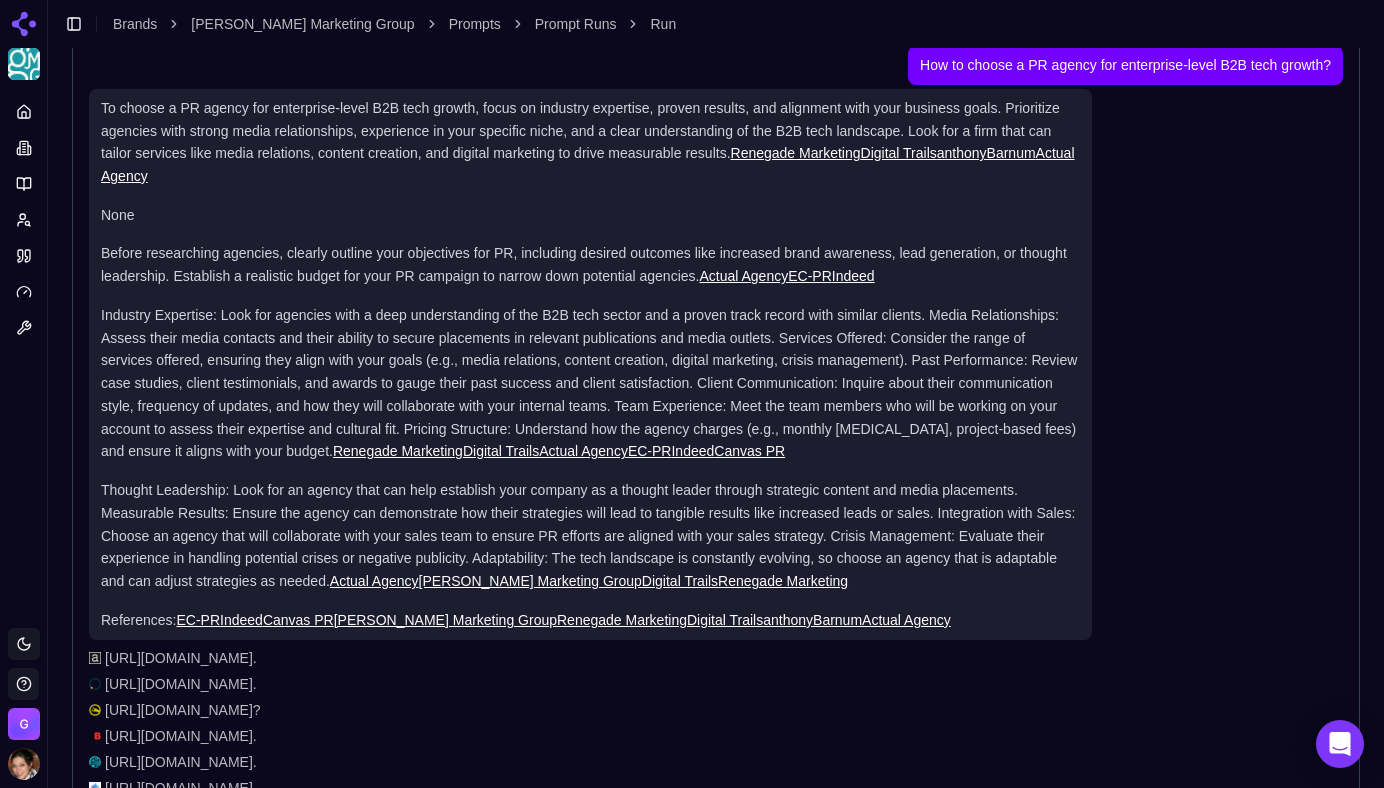 scroll, scrollTop: 185, scrollLeft: 0, axis: vertical 